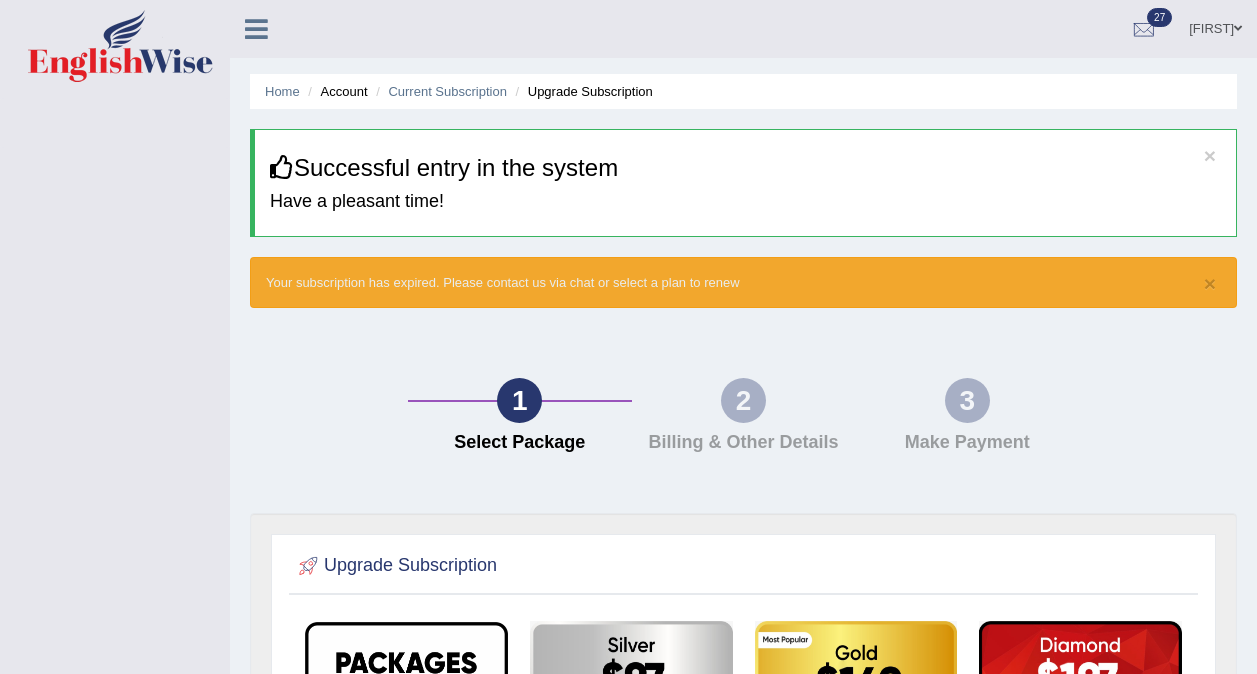 scroll, scrollTop: 0, scrollLeft: 0, axis: both 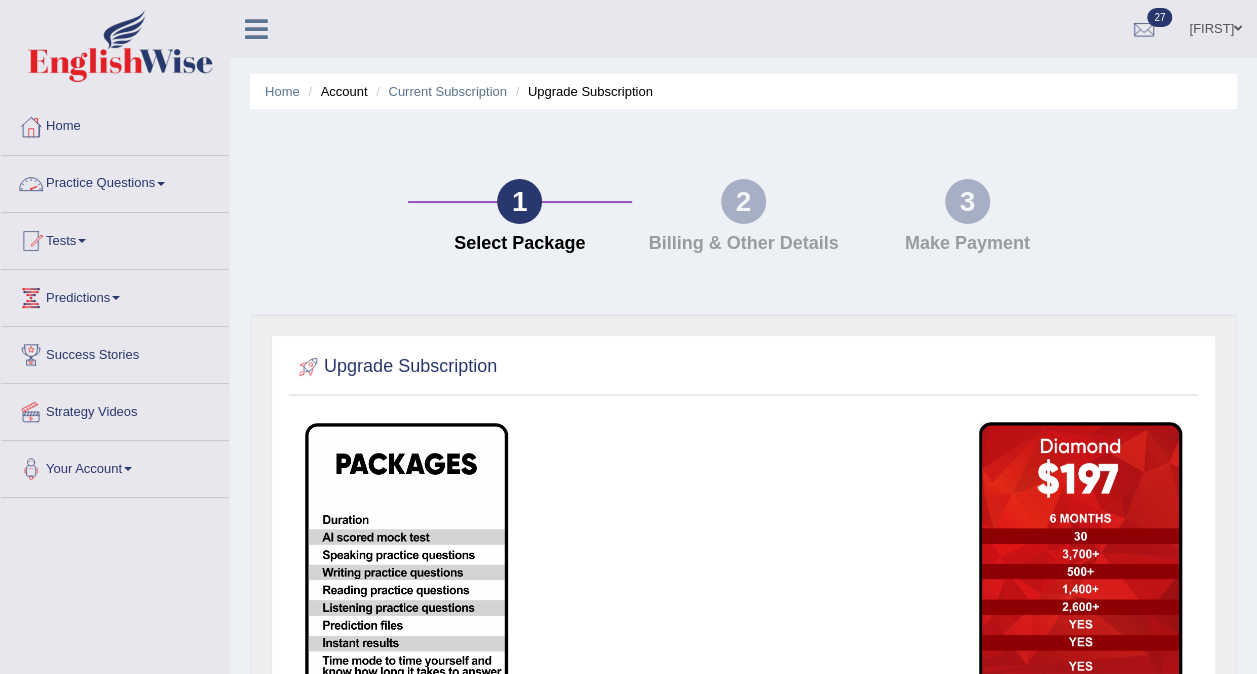 click on "Practice Questions" at bounding box center [115, 181] 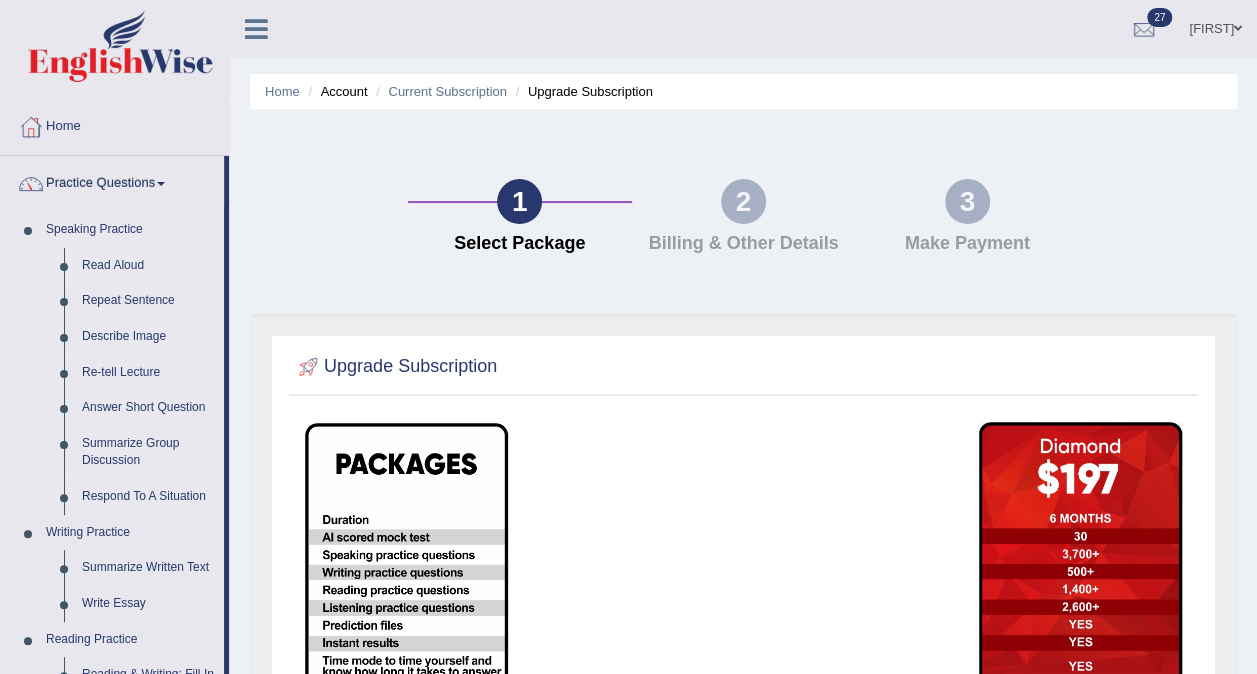 click on "Read Aloud" at bounding box center (148, 266) 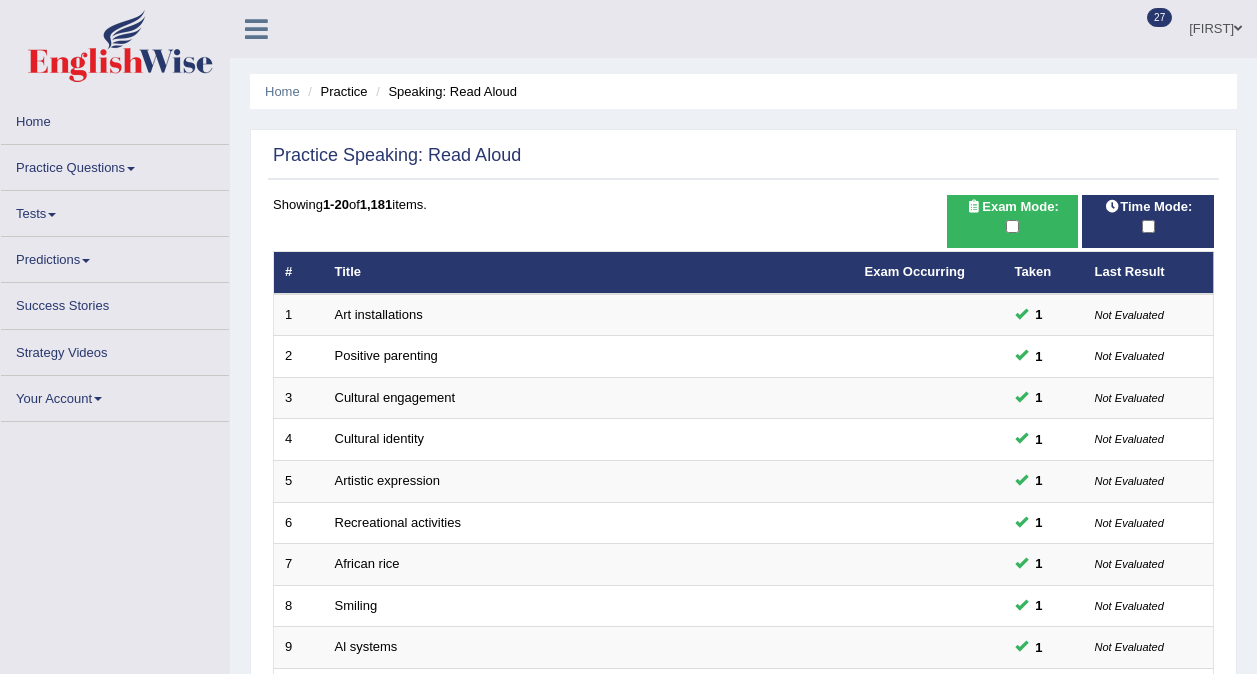 scroll, scrollTop: 0, scrollLeft: 0, axis: both 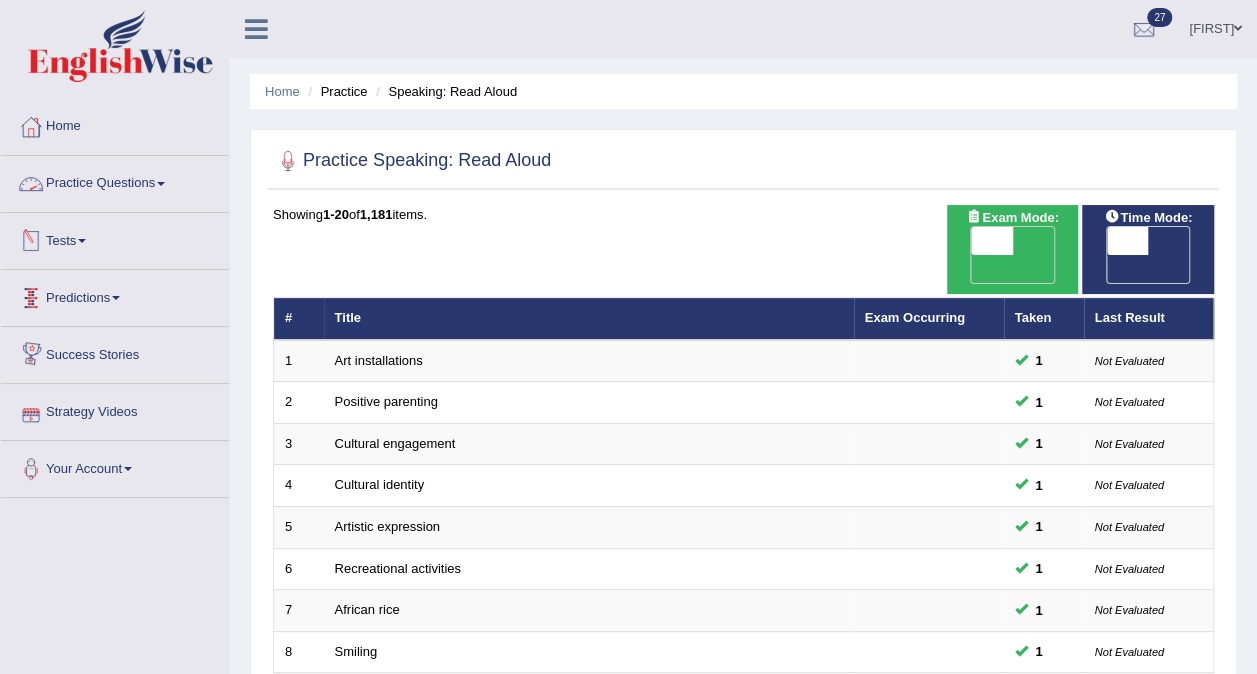 click at bounding box center [161, 184] 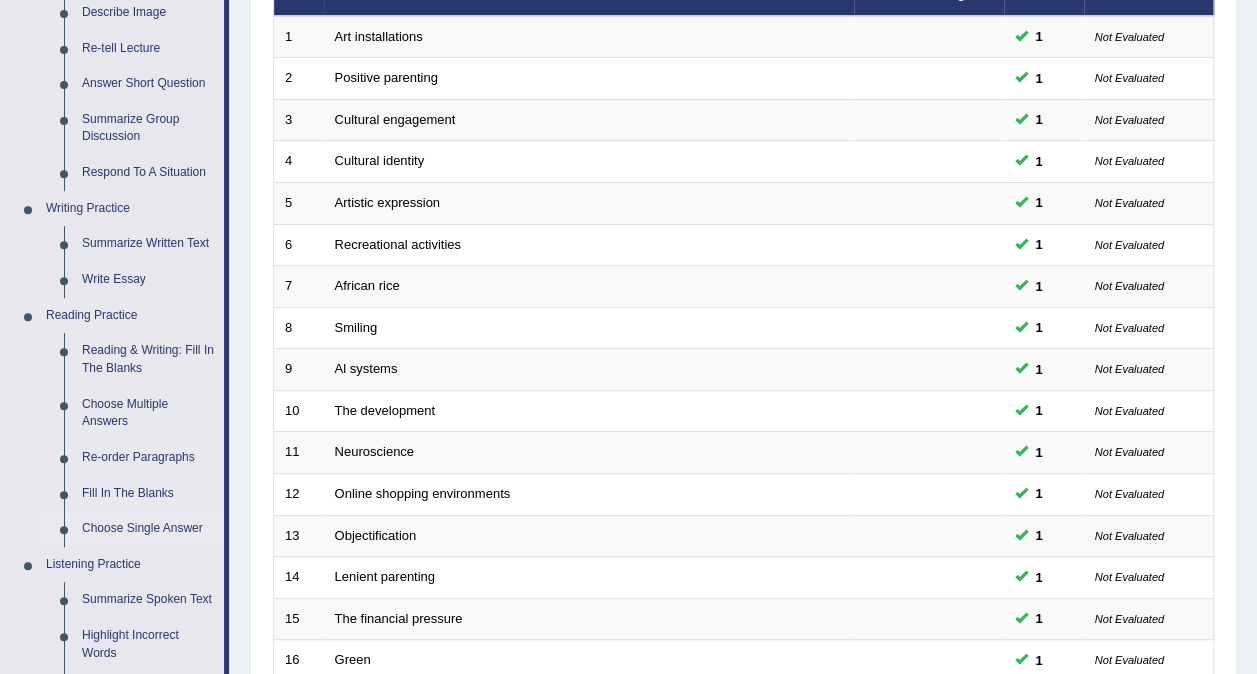 scroll, scrollTop: 290, scrollLeft: 0, axis: vertical 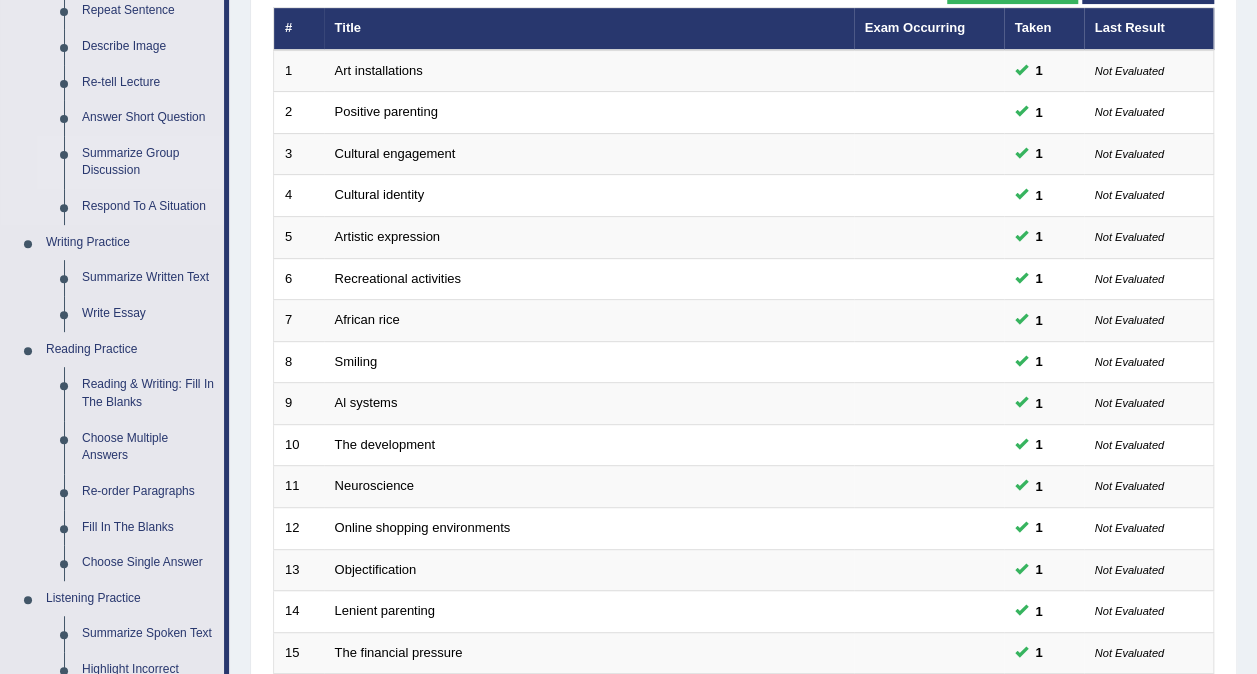 click on "Summarize Group Discussion" at bounding box center (148, 162) 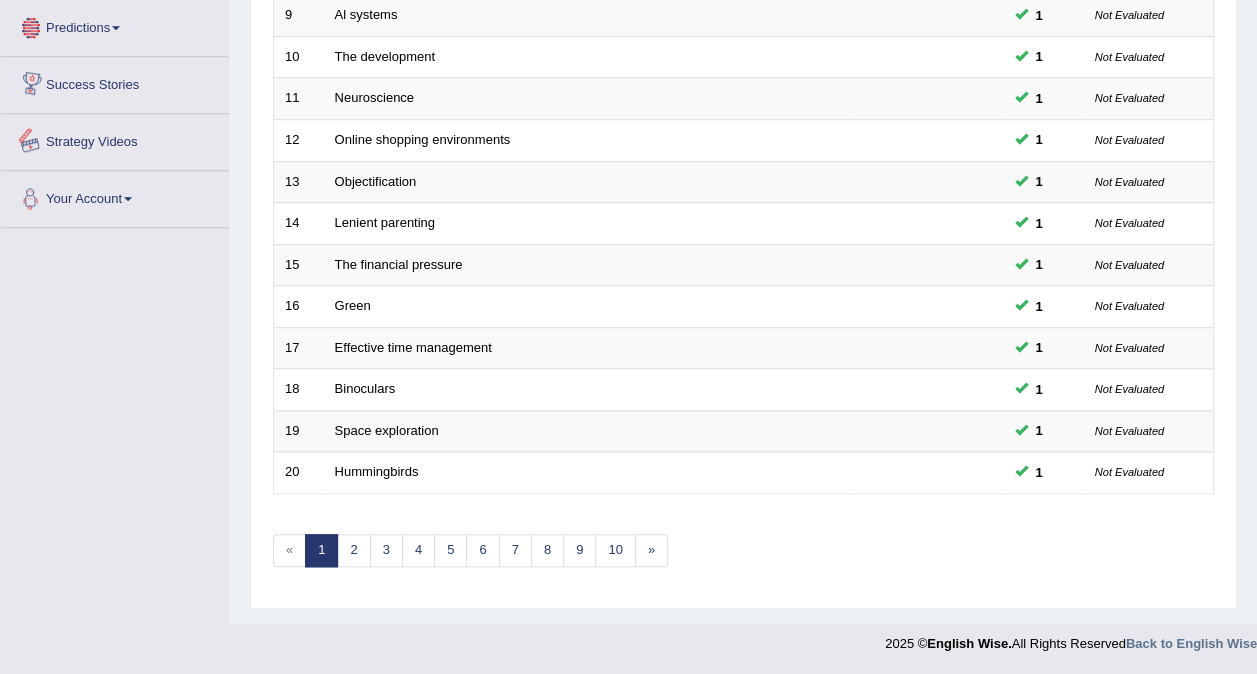 scroll, scrollTop: 725, scrollLeft: 0, axis: vertical 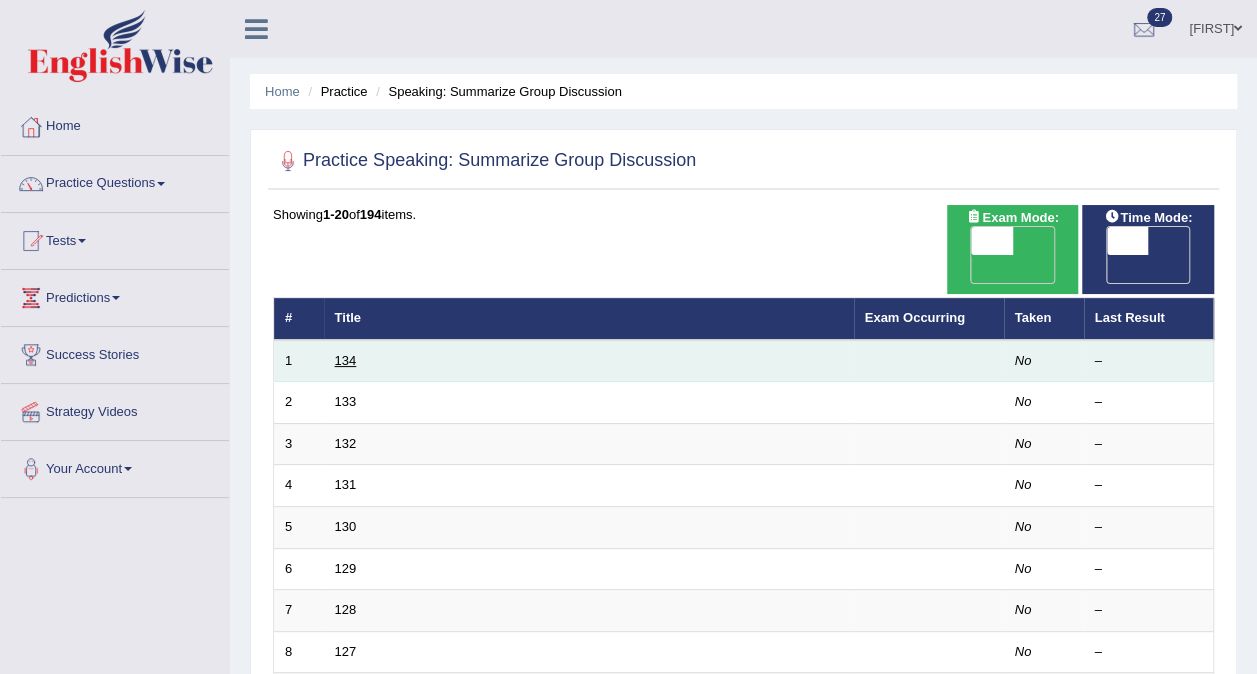 click on "134" at bounding box center [346, 360] 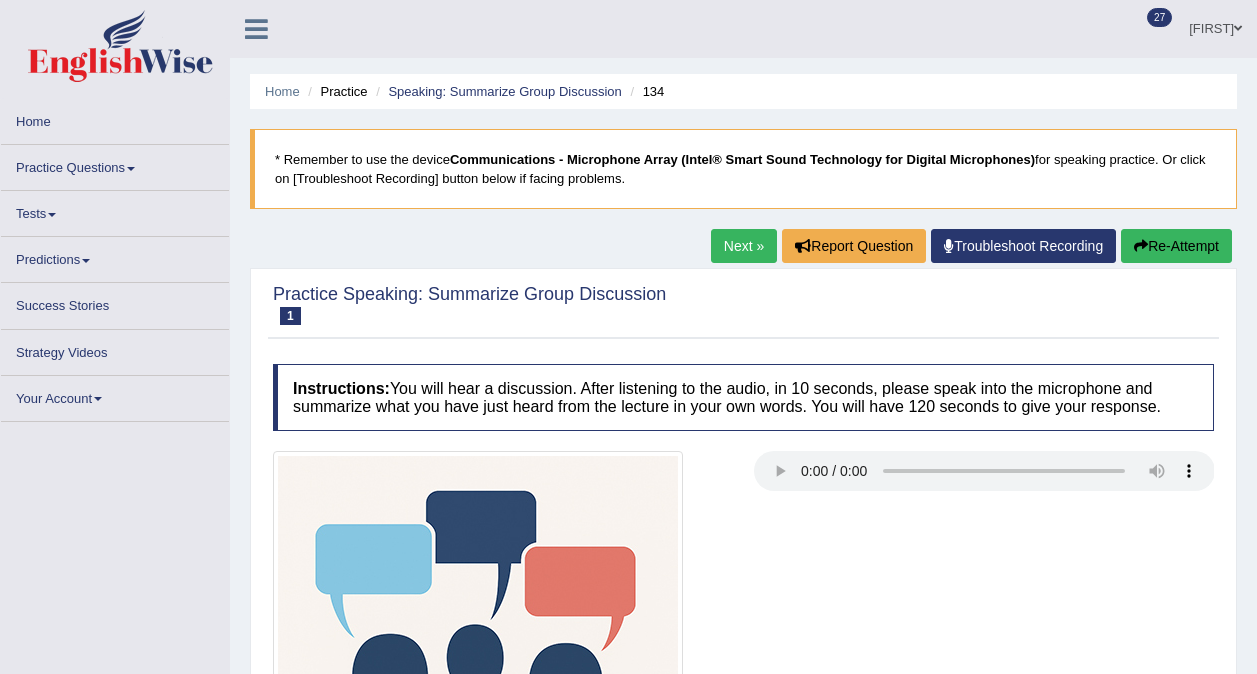 scroll, scrollTop: 0, scrollLeft: 0, axis: both 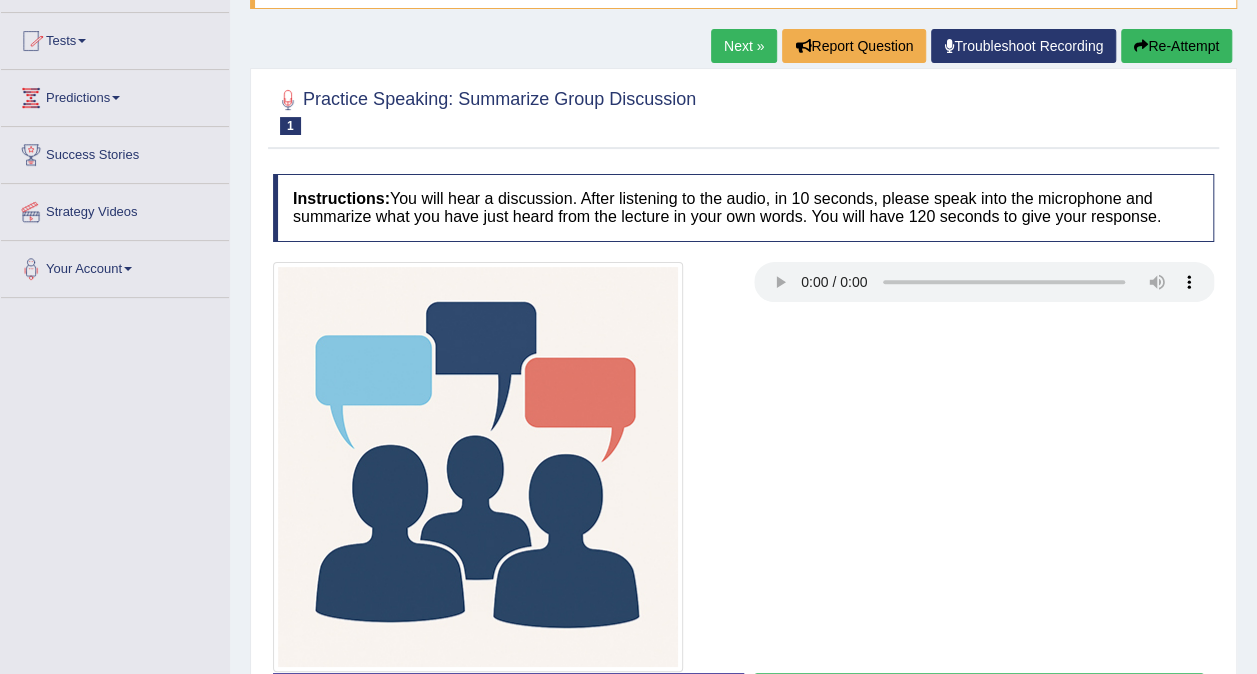 click on "Tests" at bounding box center [115, 38] 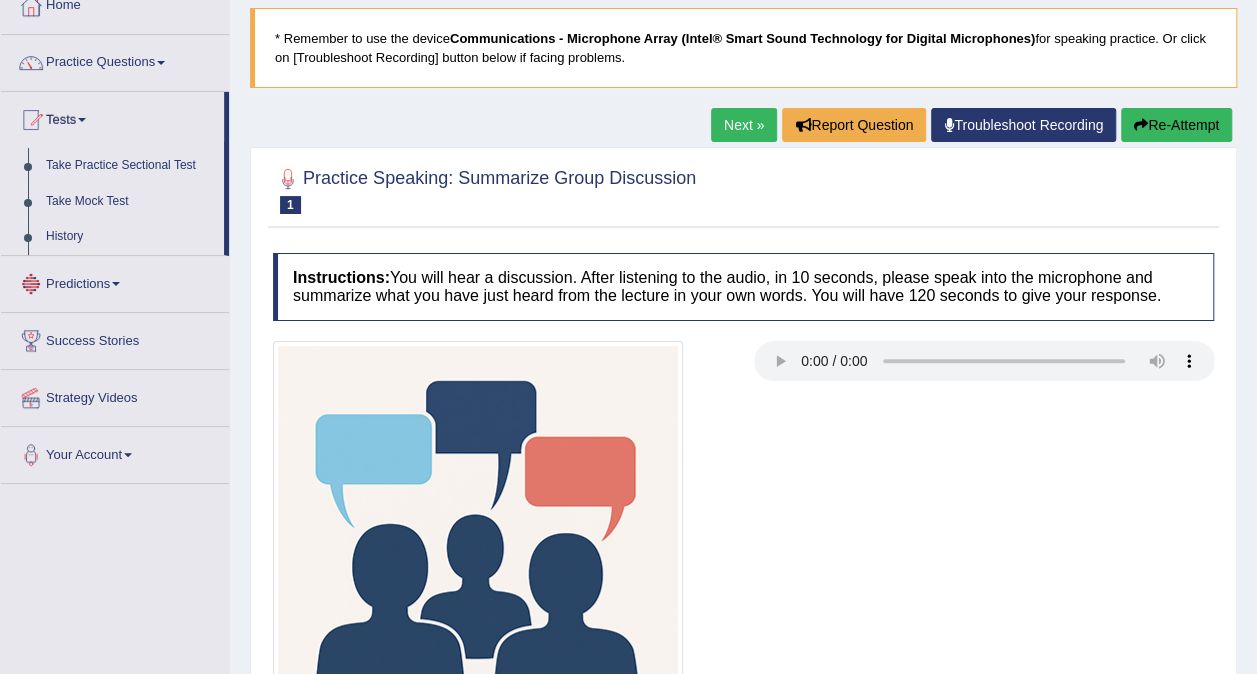 scroll, scrollTop: 0, scrollLeft: 0, axis: both 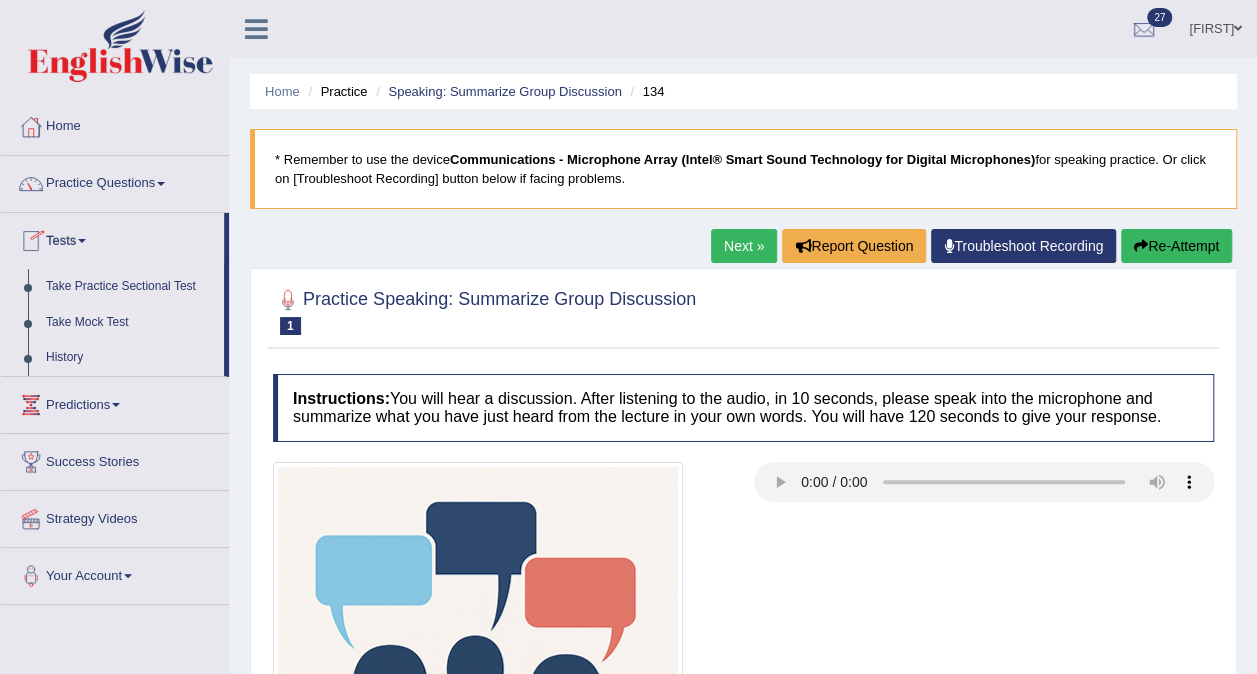 click on "Take Mock Test" at bounding box center [130, 323] 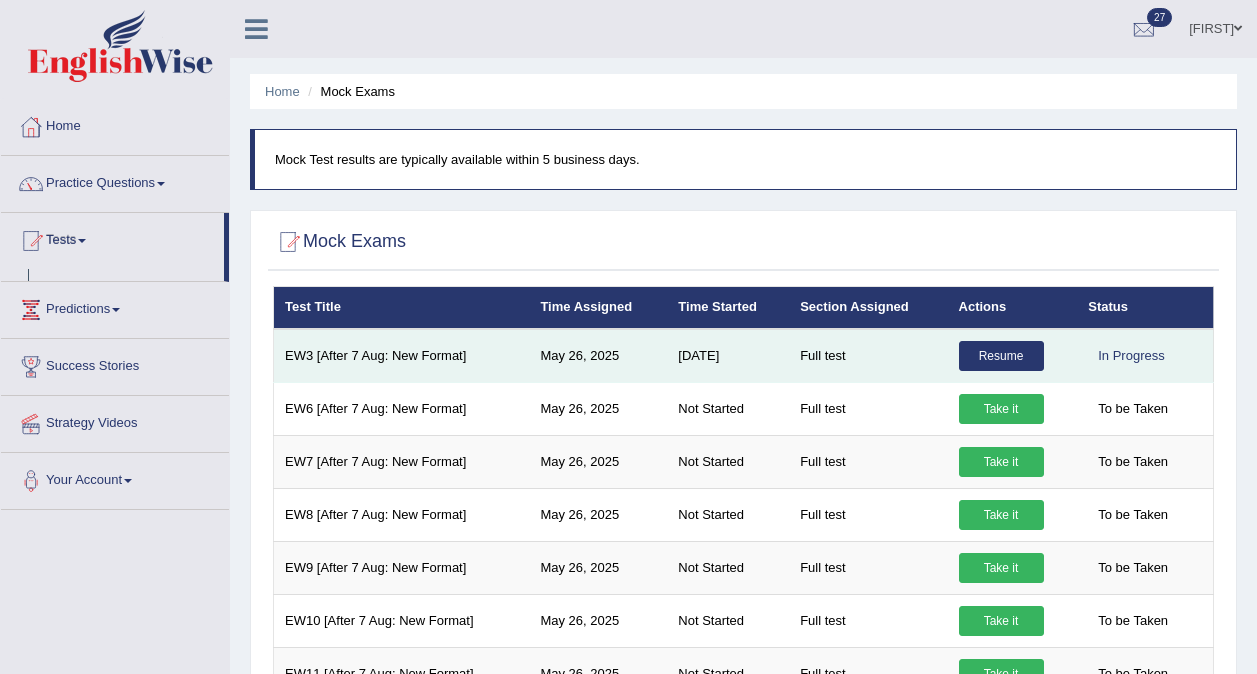 scroll, scrollTop: 0, scrollLeft: 0, axis: both 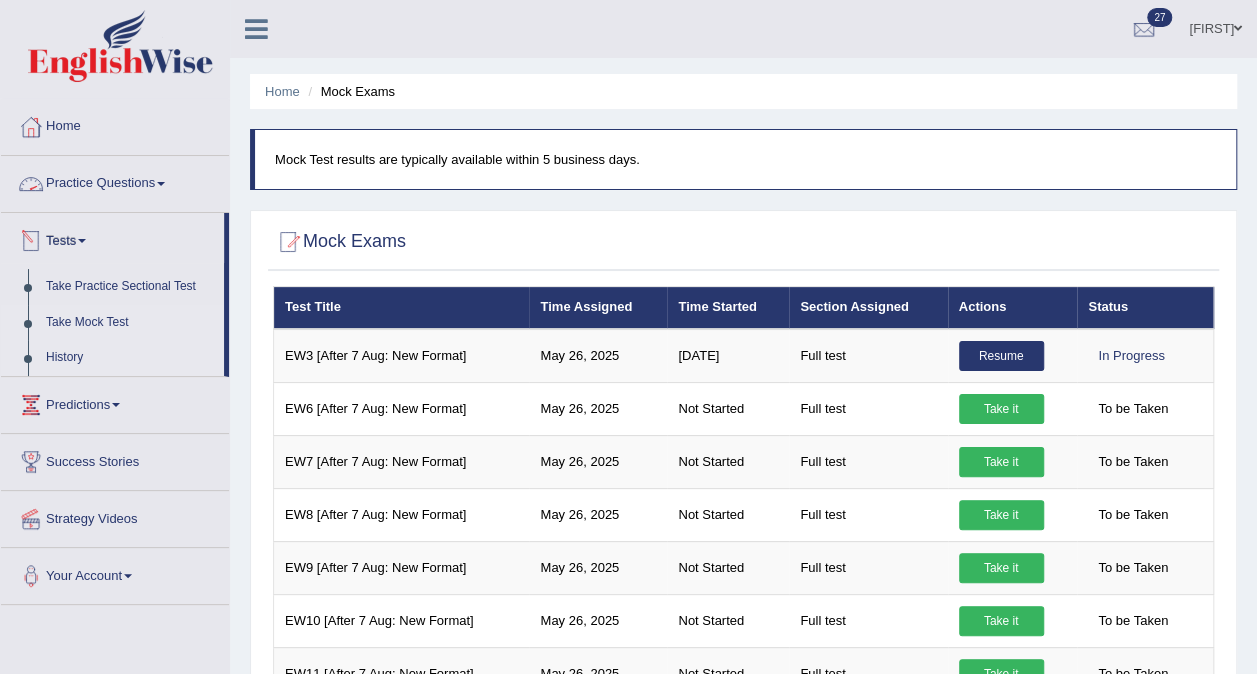 click on "History" at bounding box center (130, 358) 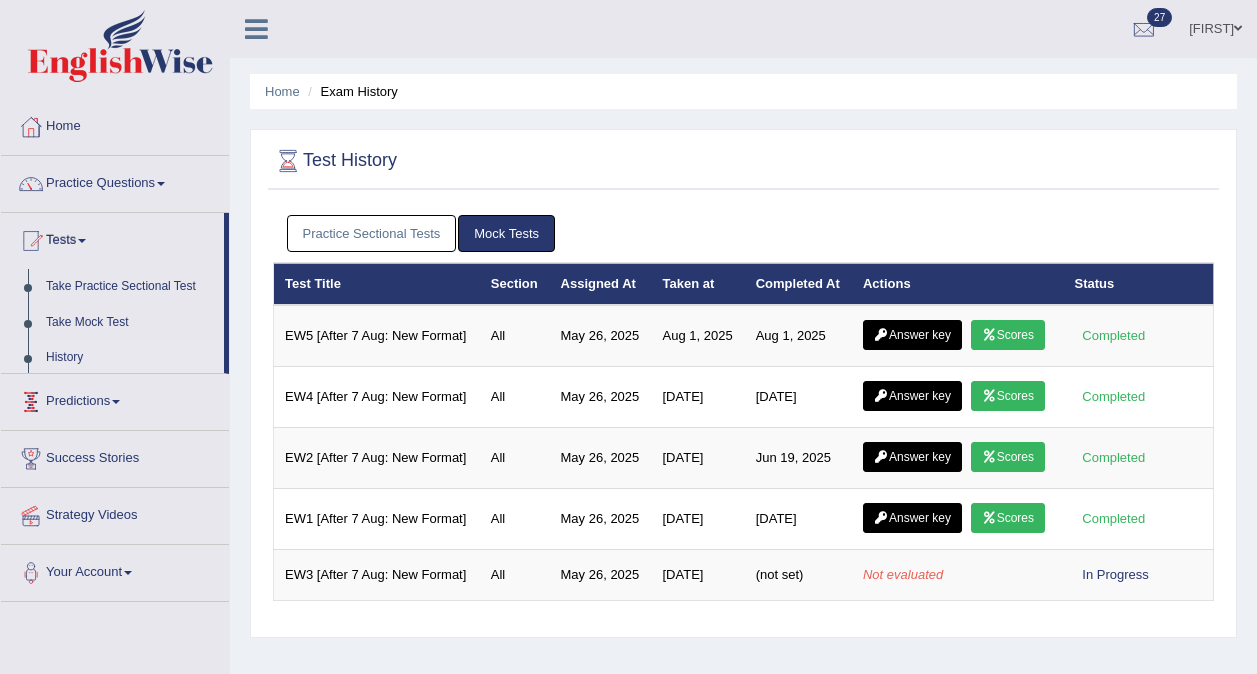 scroll, scrollTop: 0, scrollLeft: 0, axis: both 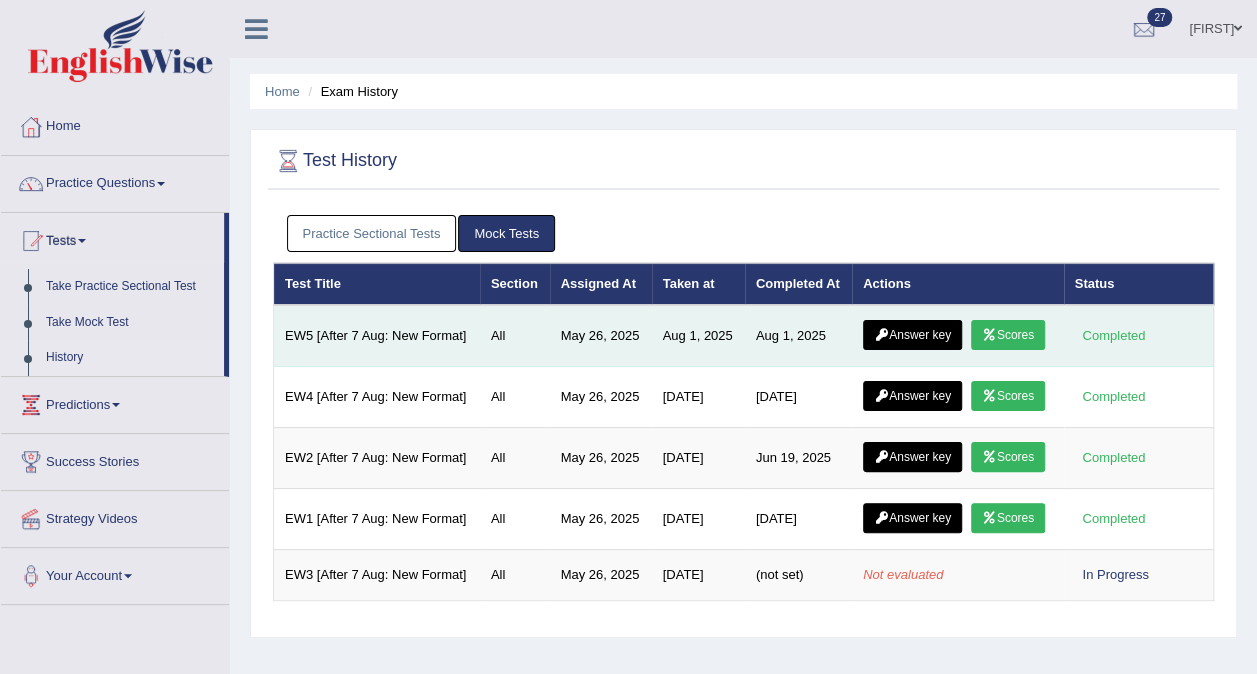 click on "Scores" at bounding box center (1008, 335) 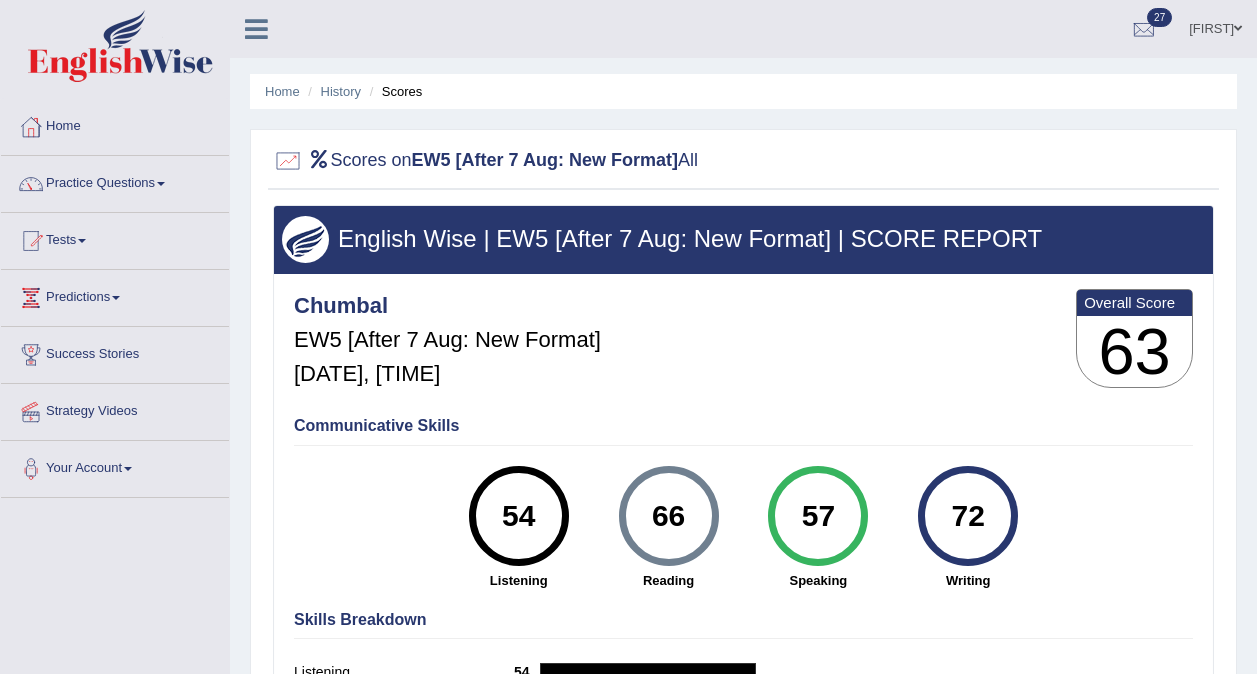 scroll, scrollTop: 0, scrollLeft: 0, axis: both 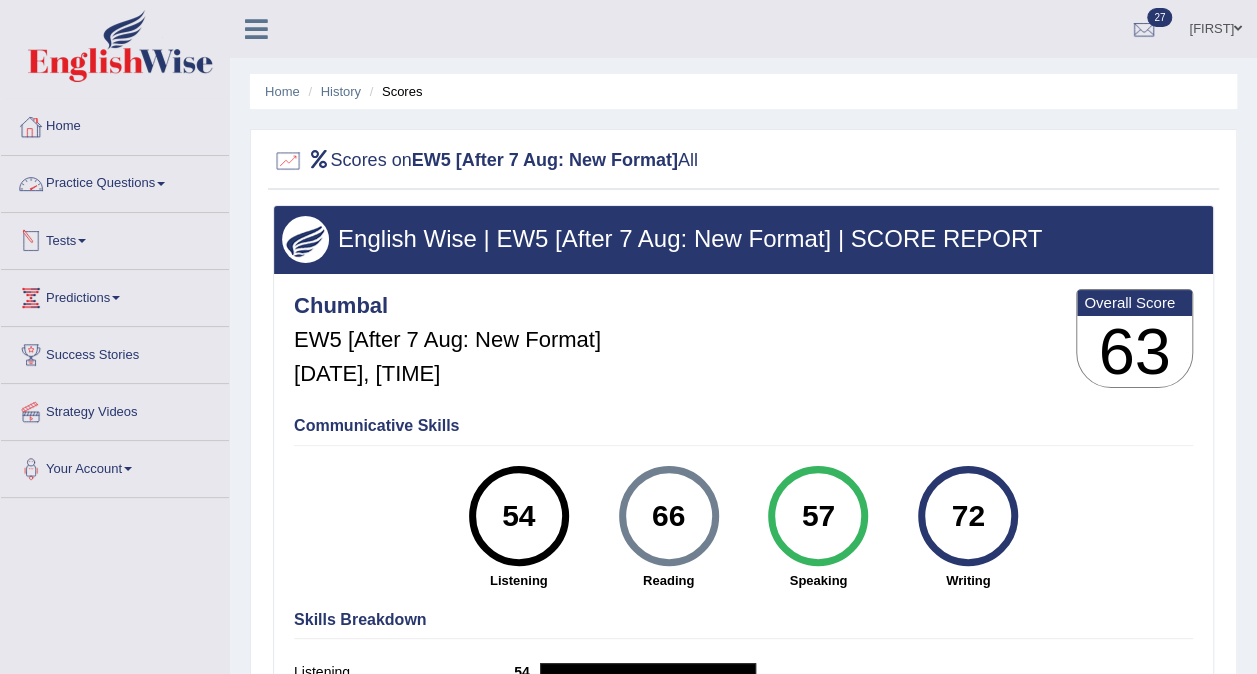 click on "Practice Questions" at bounding box center (115, 181) 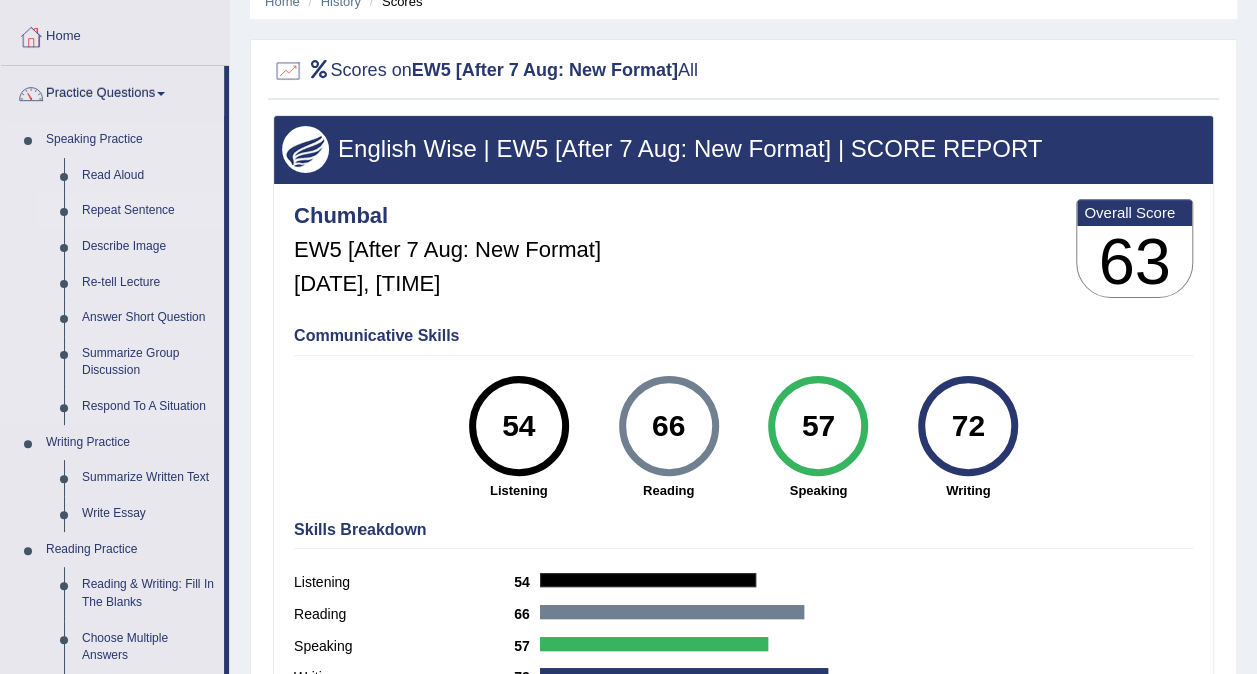 scroll, scrollTop: 200, scrollLeft: 0, axis: vertical 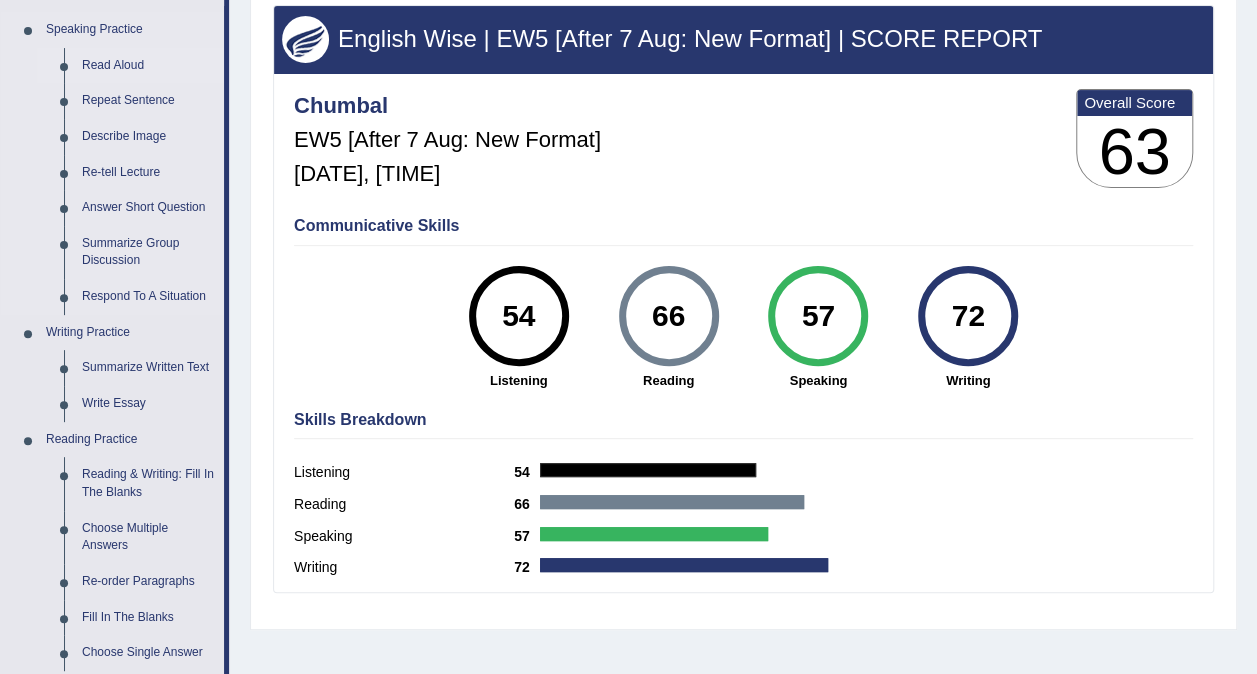 click on "Read Aloud" at bounding box center [148, 66] 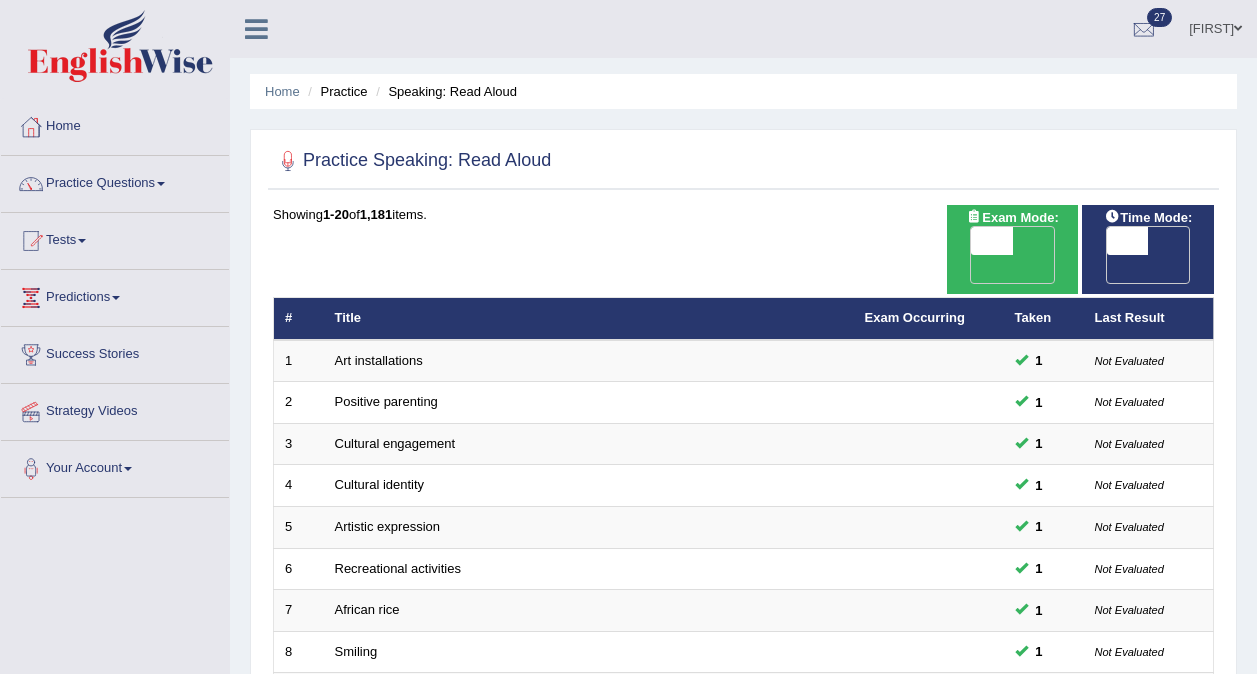 scroll, scrollTop: 0, scrollLeft: 0, axis: both 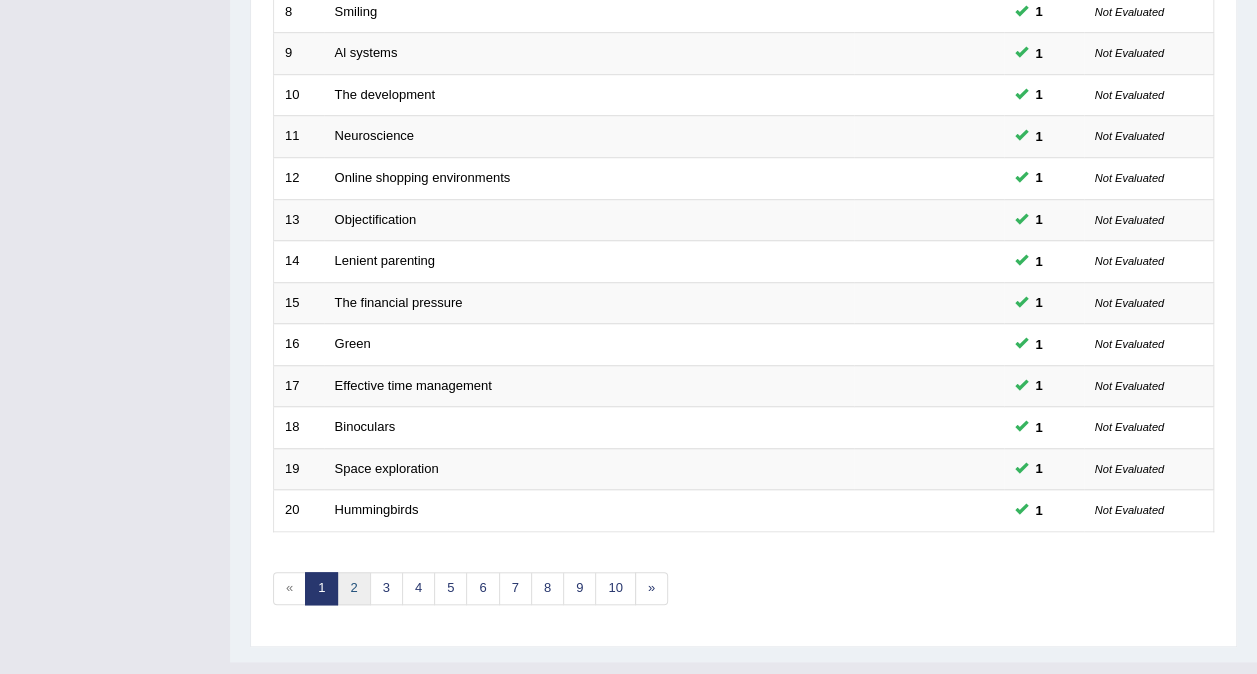 click on "2" at bounding box center [353, 588] 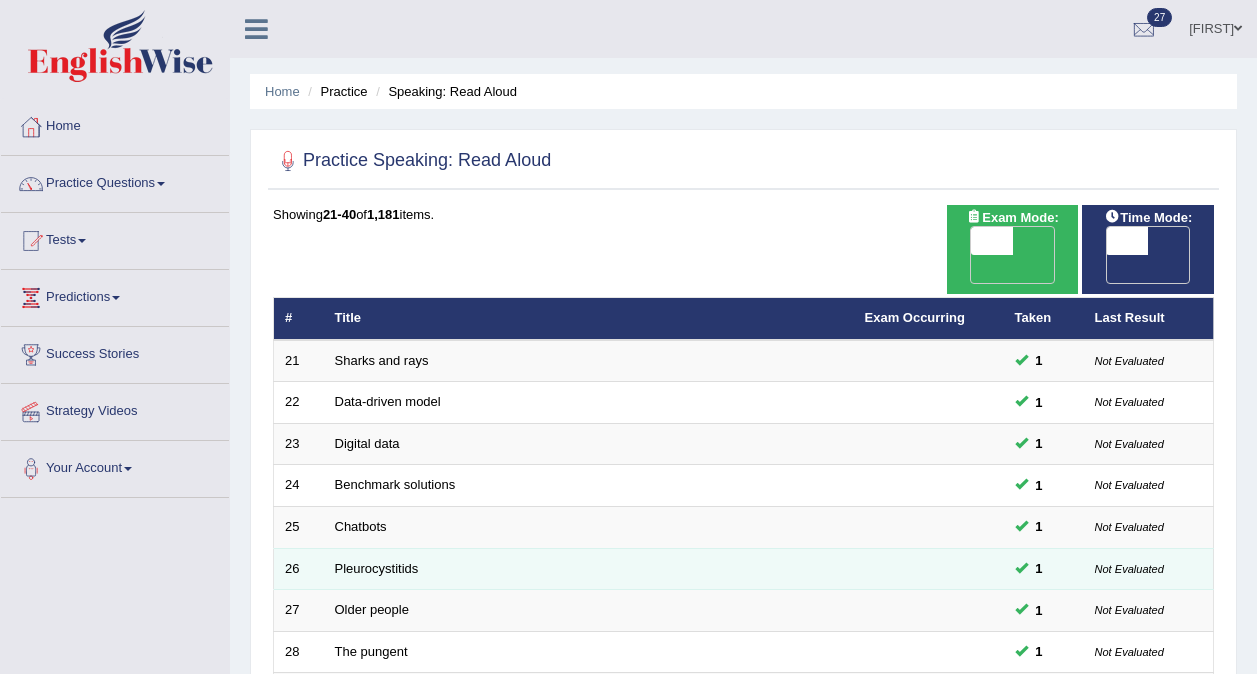 scroll, scrollTop: 0, scrollLeft: 0, axis: both 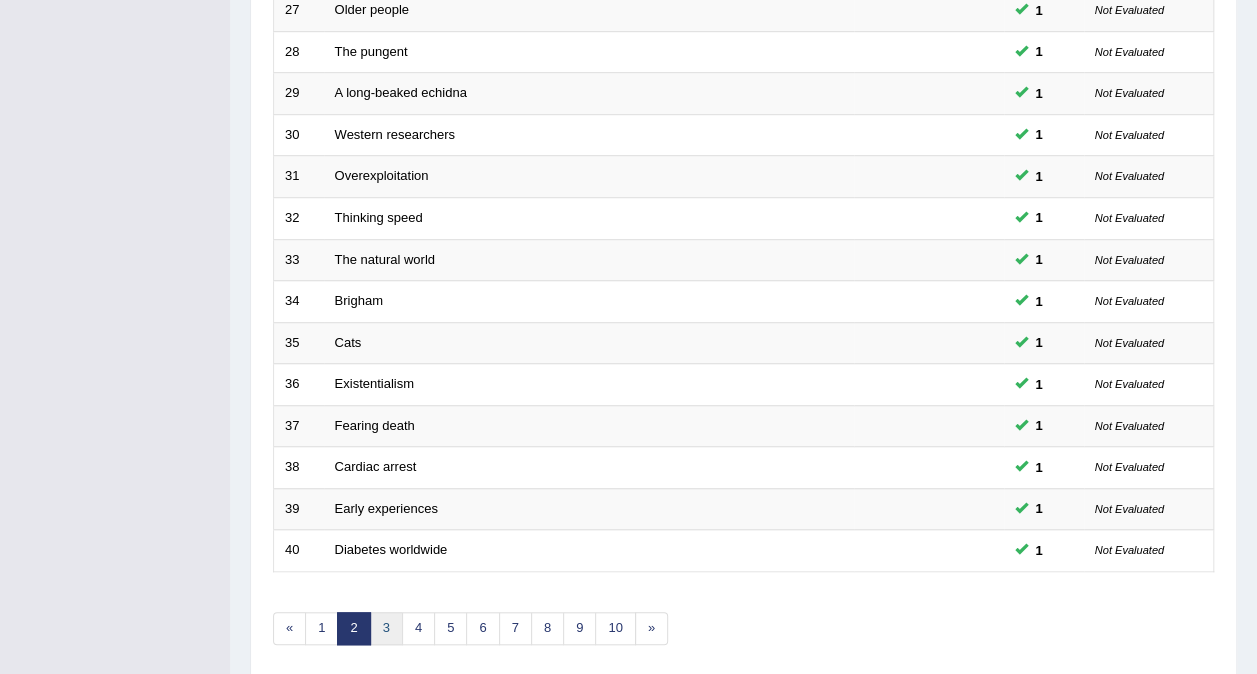 click on "3" at bounding box center (386, 628) 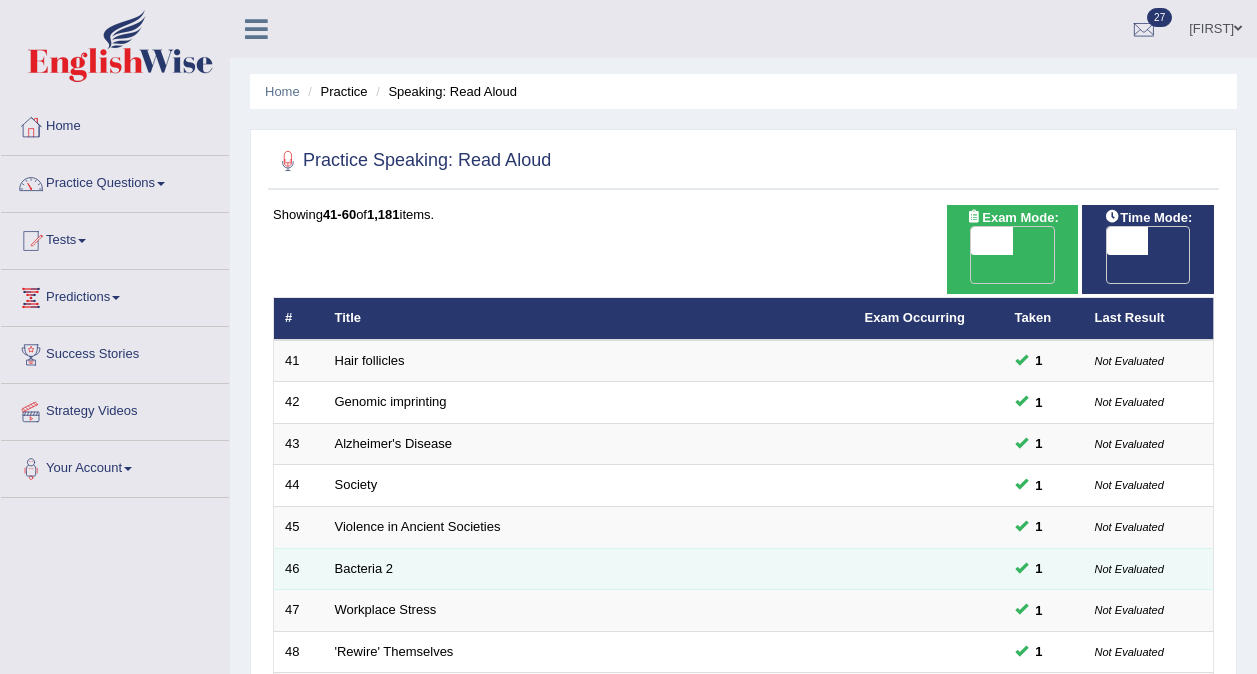 scroll, scrollTop: 0, scrollLeft: 0, axis: both 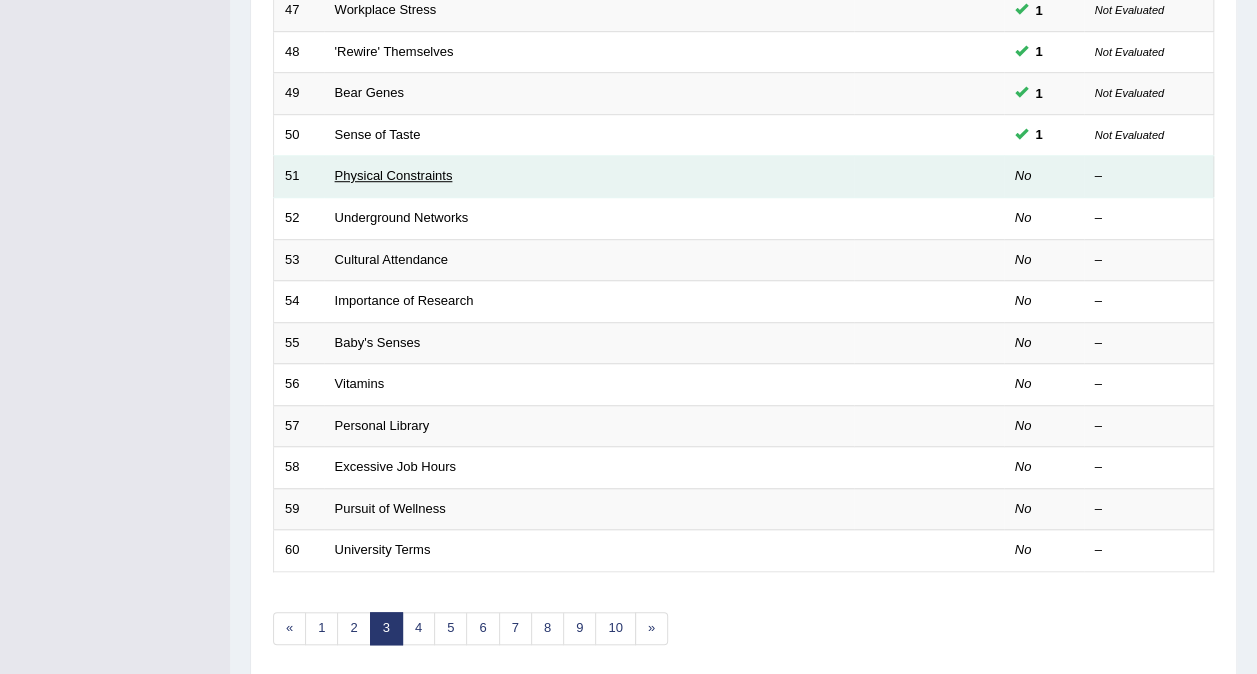 click on "Physical Constraints" at bounding box center [394, 175] 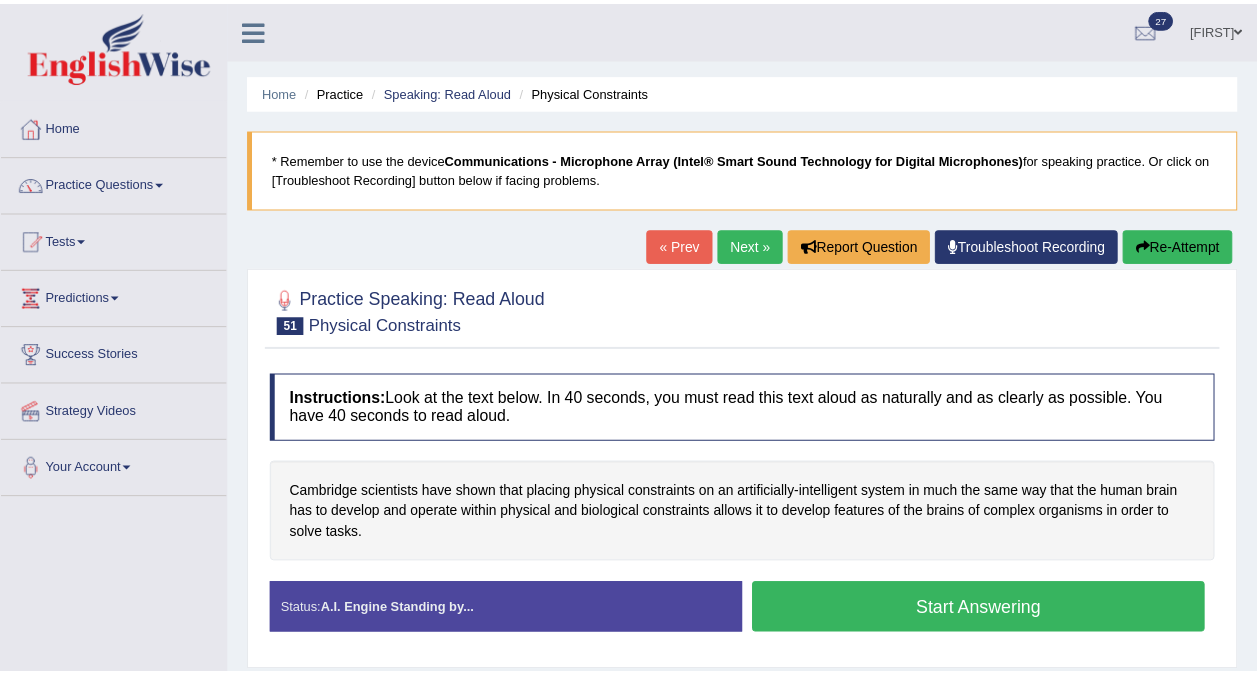 scroll, scrollTop: 0, scrollLeft: 0, axis: both 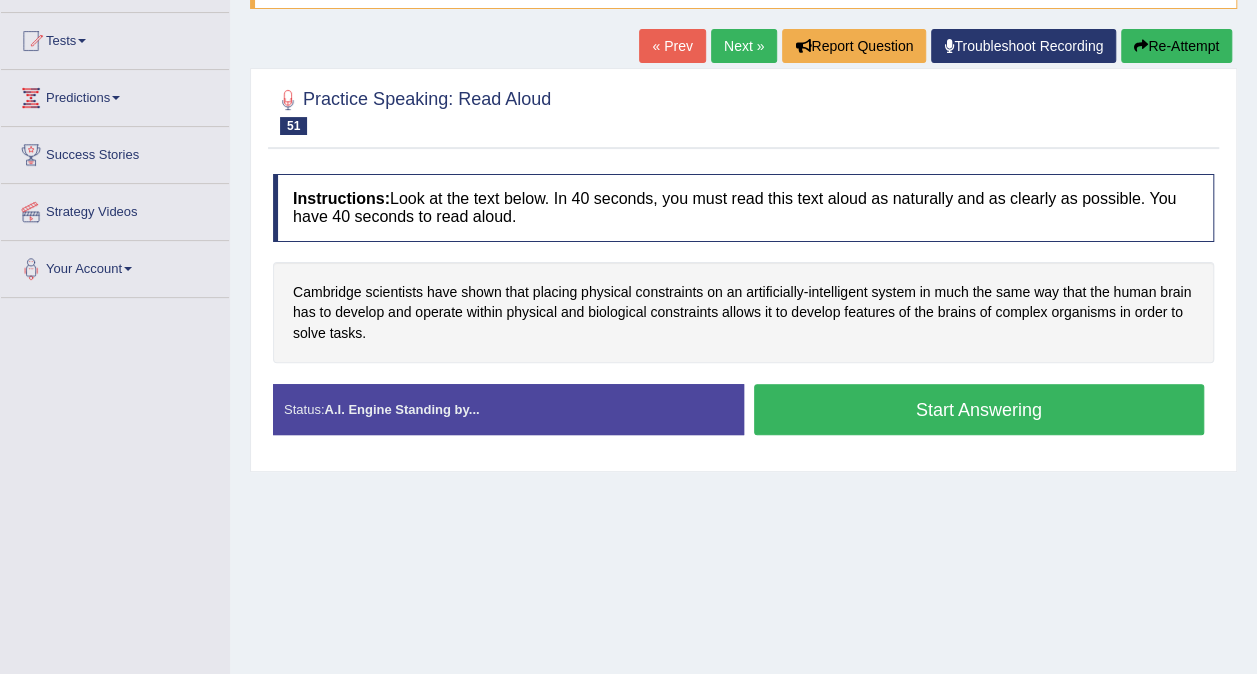 click on "Start Answering" at bounding box center (979, 409) 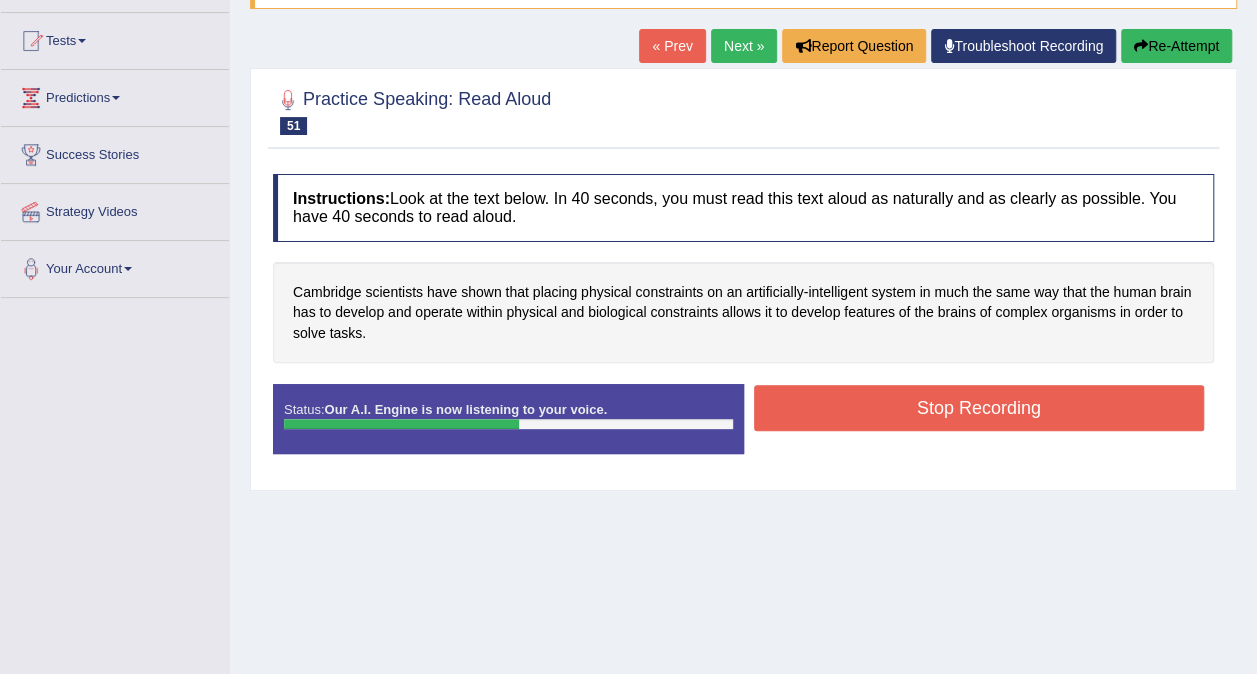 click on "Stop Recording" at bounding box center (979, 408) 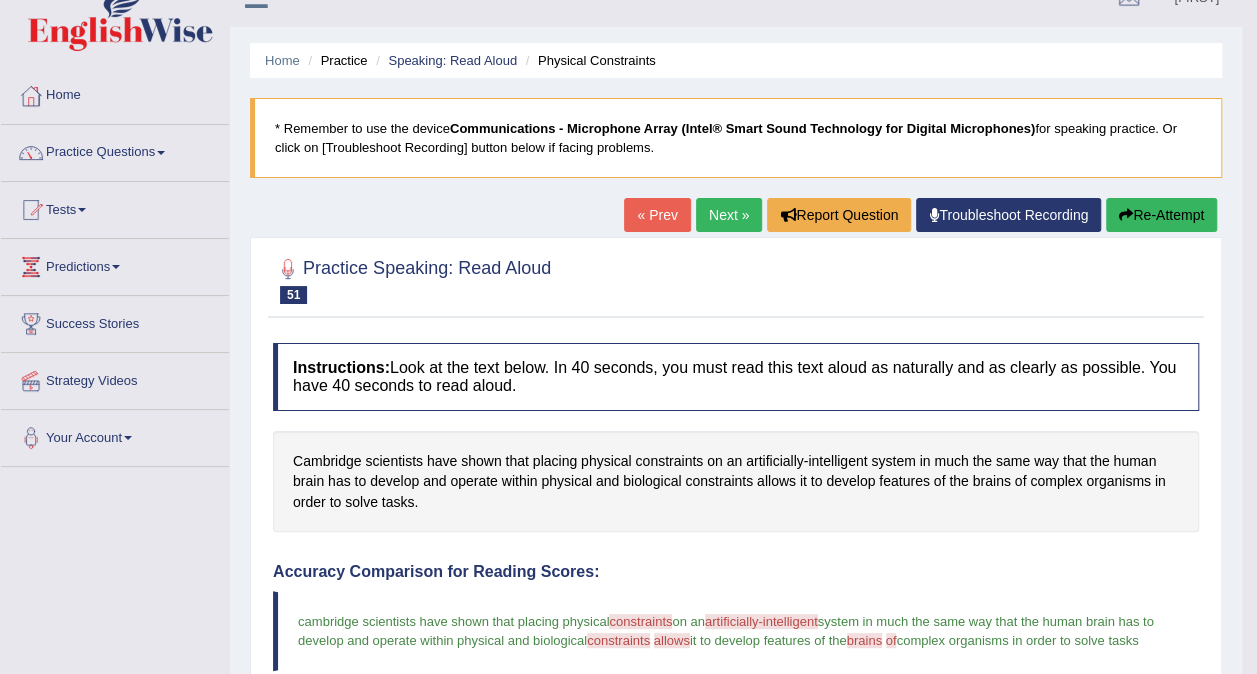 scroll, scrollTop: 0, scrollLeft: 0, axis: both 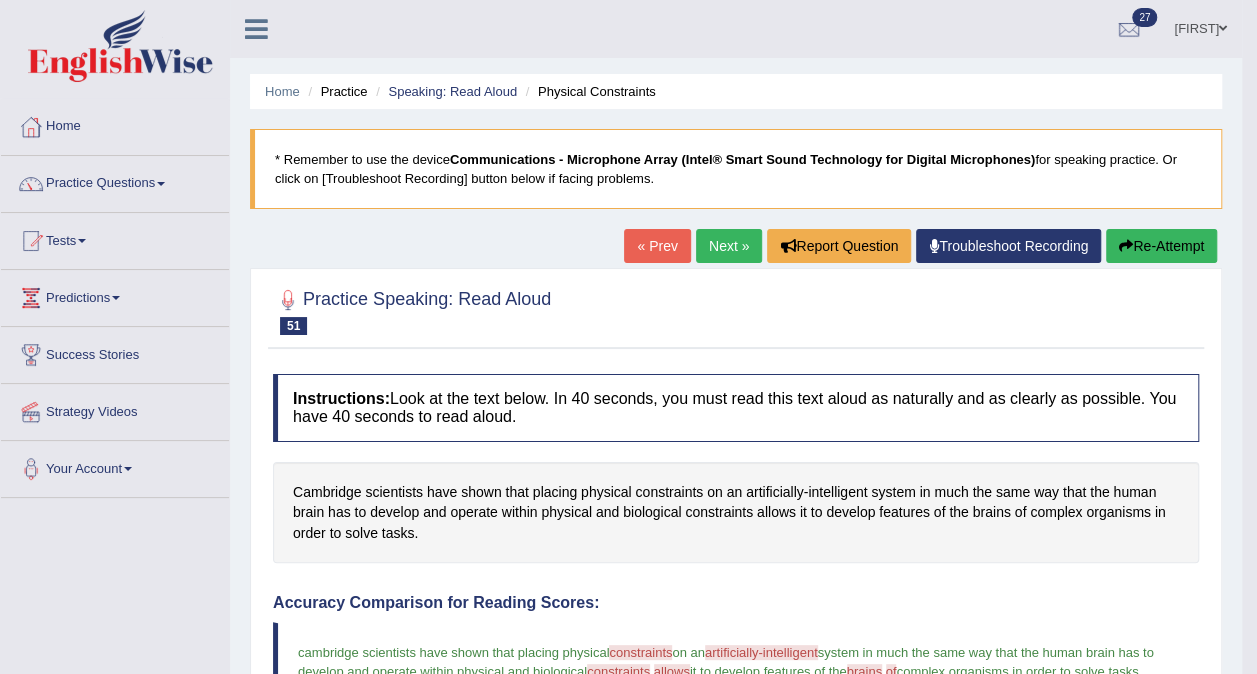 click on "Next »" at bounding box center [729, 246] 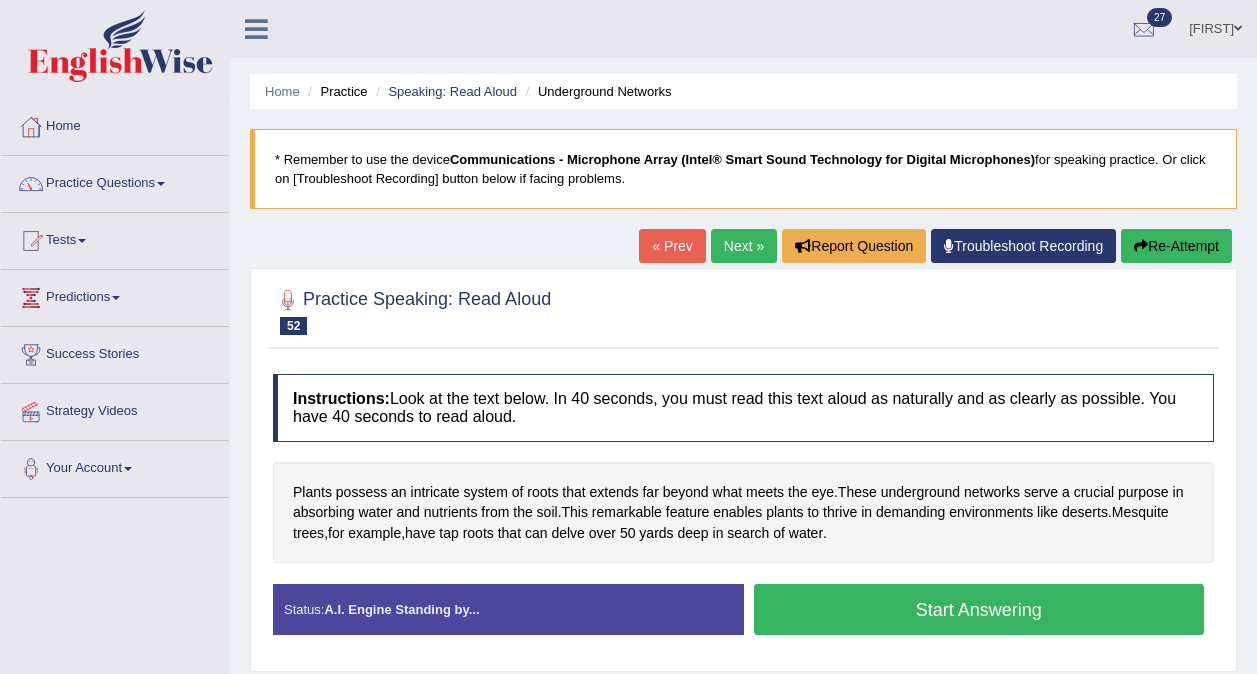 scroll, scrollTop: 100, scrollLeft: 0, axis: vertical 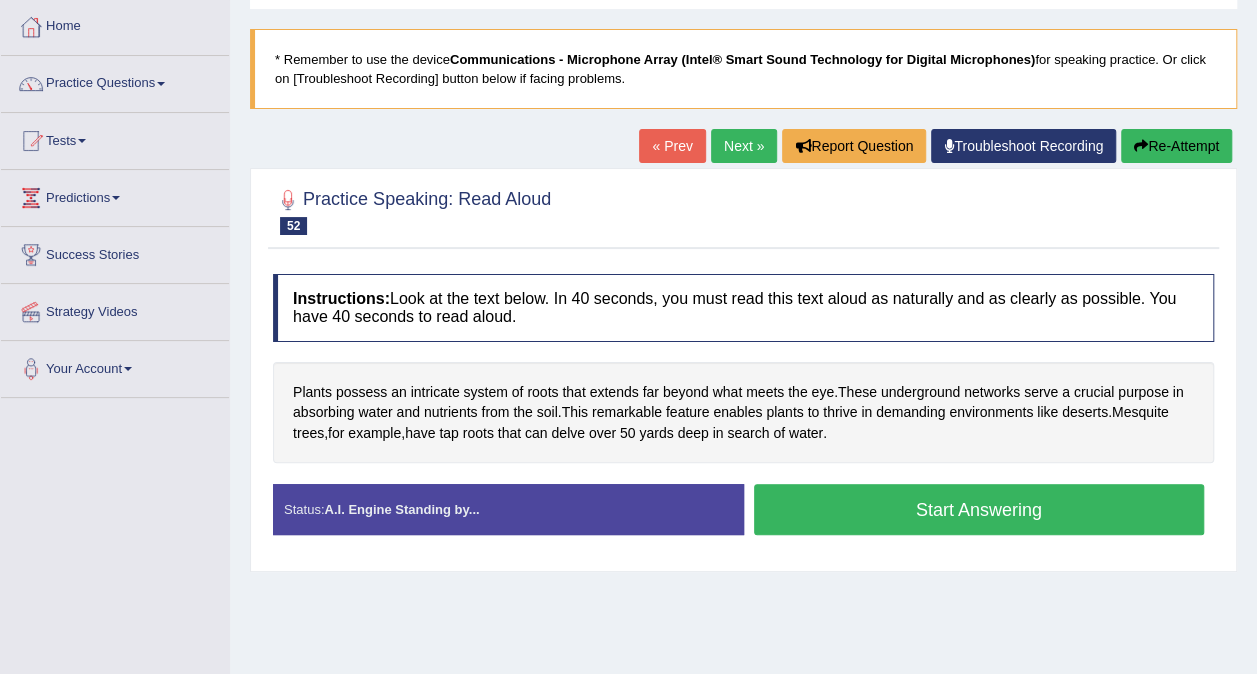 click on "Start Answering" at bounding box center [979, 509] 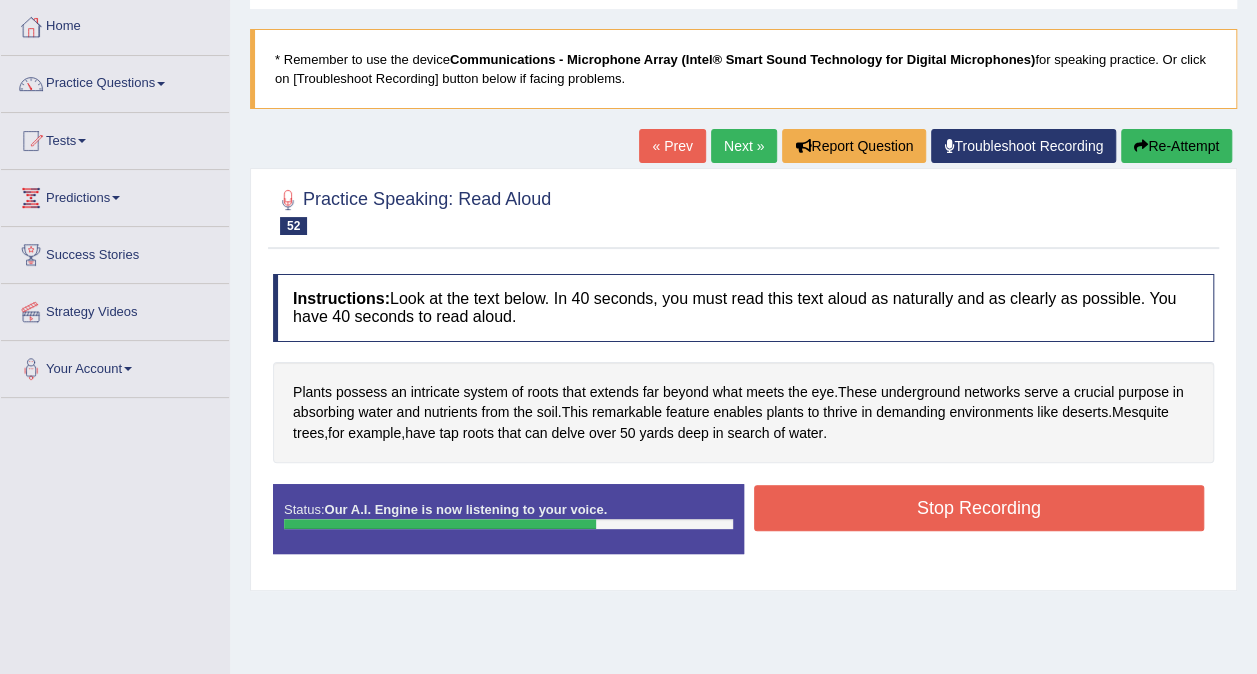 click on "Stop Recording" at bounding box center [979, 508] 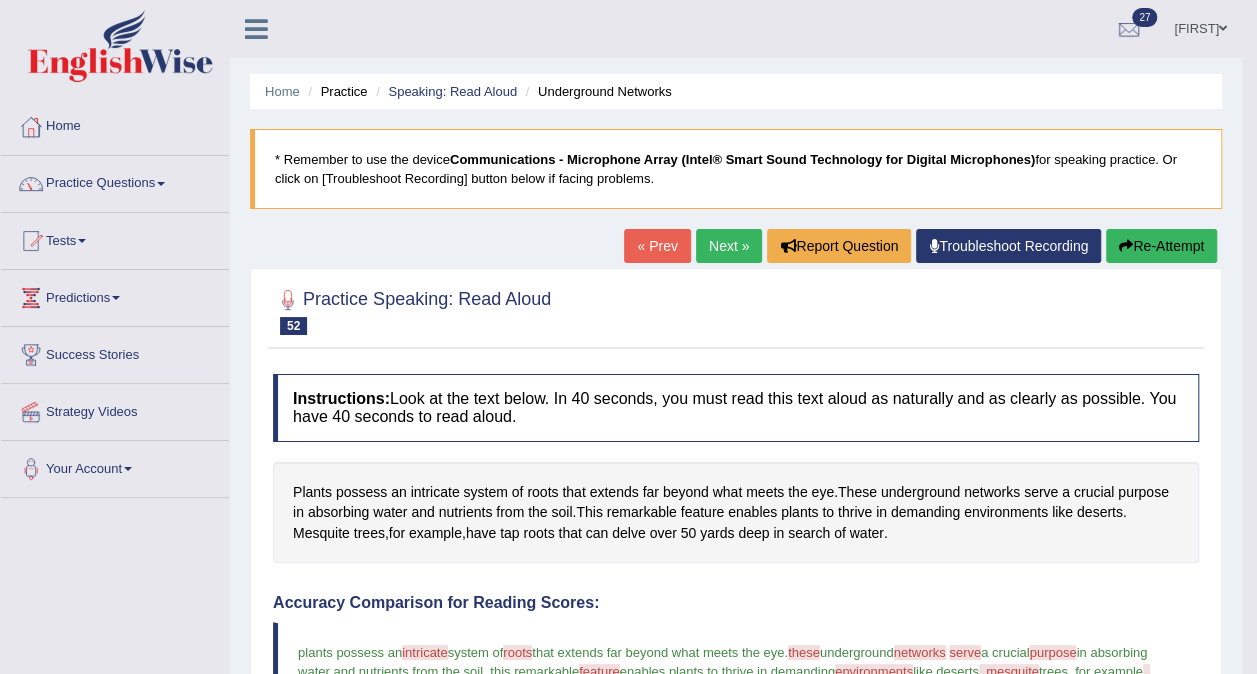 scroll, scrollTop: 0, scrollLeft: 0, axis: both 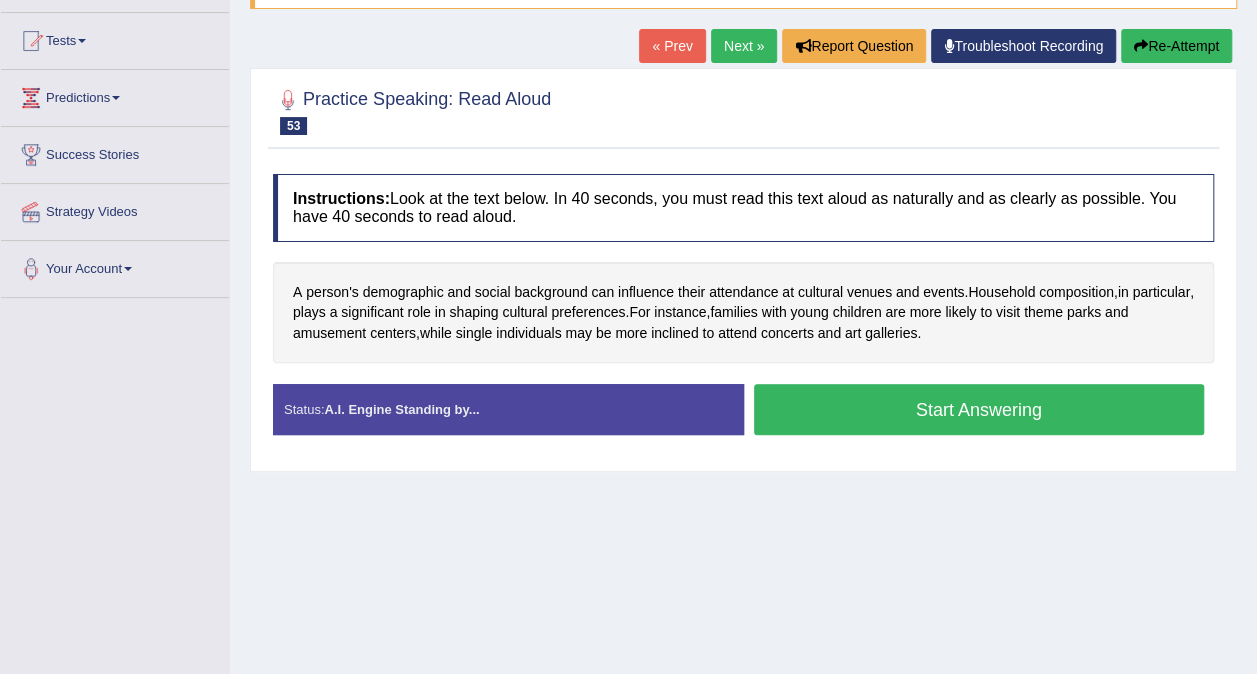 click on "Start Answering" at bounding box center (979, 409) 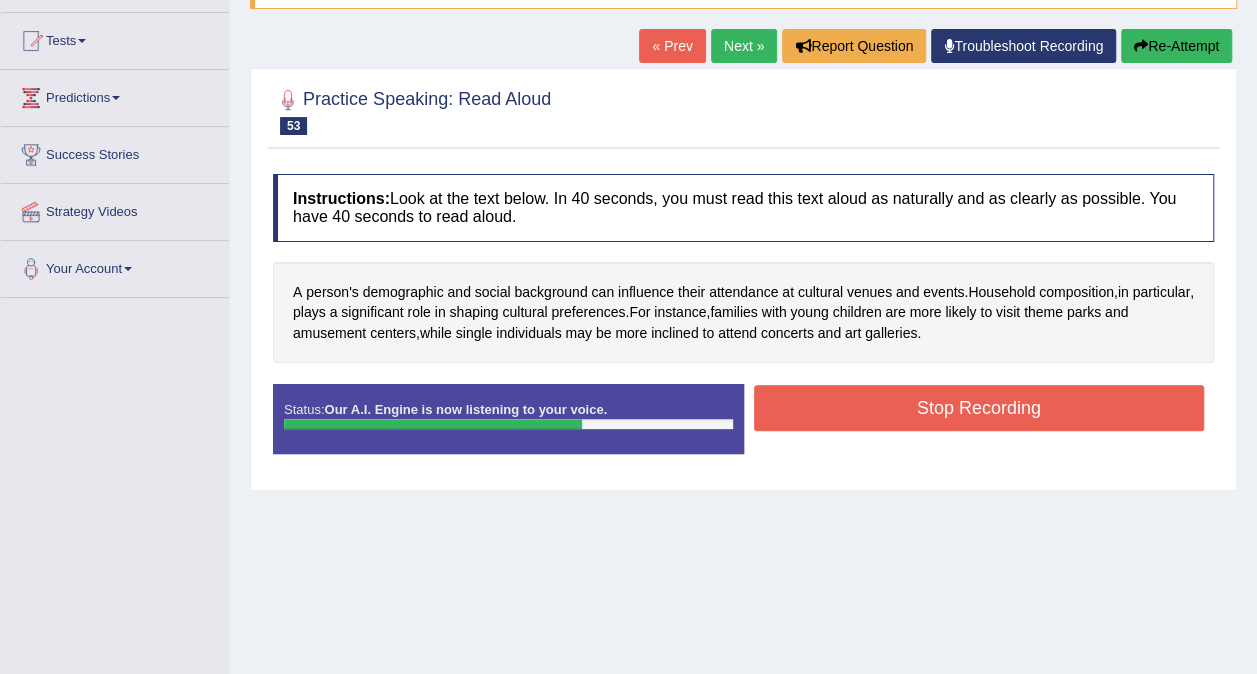 click on "Stop Recording" at bounding box center [979, 408] 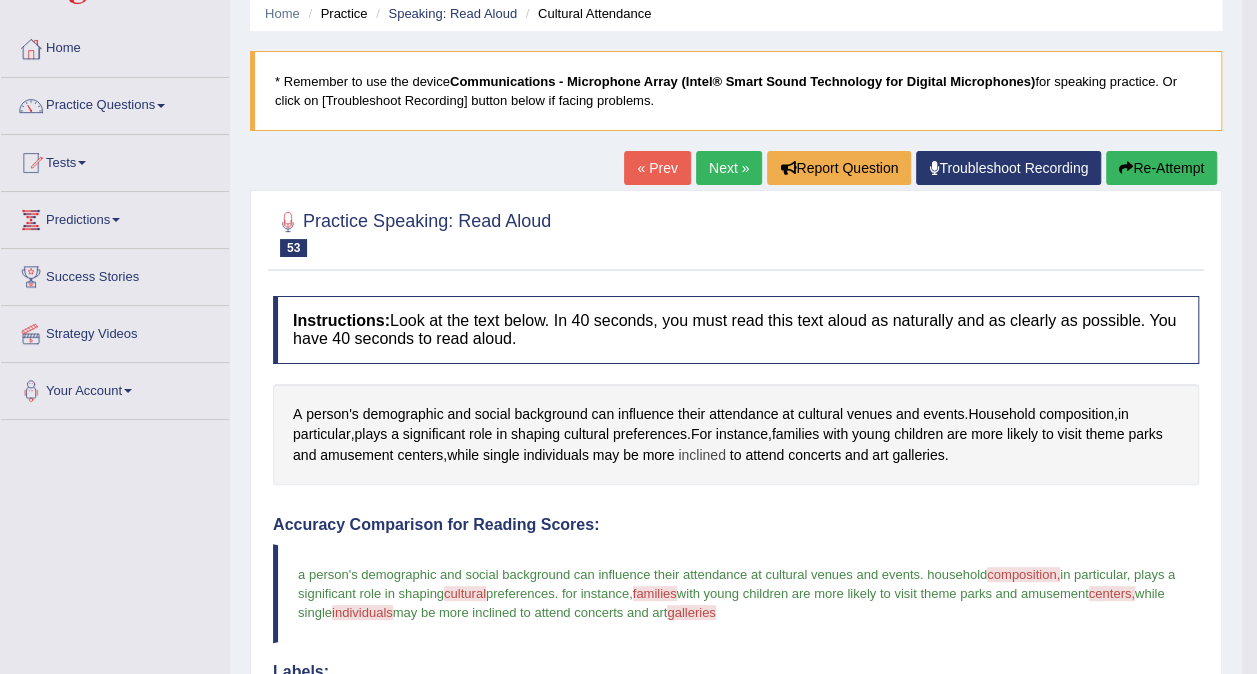 scroll, scrollTop: 0, scrollLeft: 0, axis: both 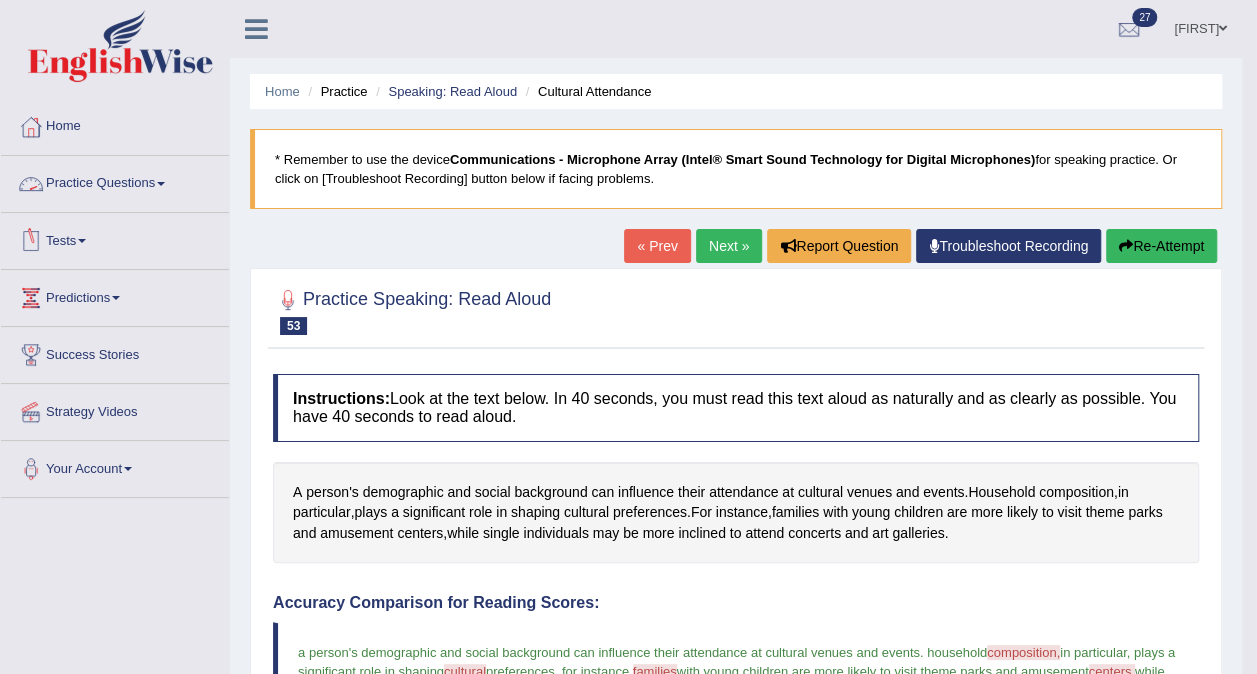 click on "Practice Questions" at bounding box center (115, 181) 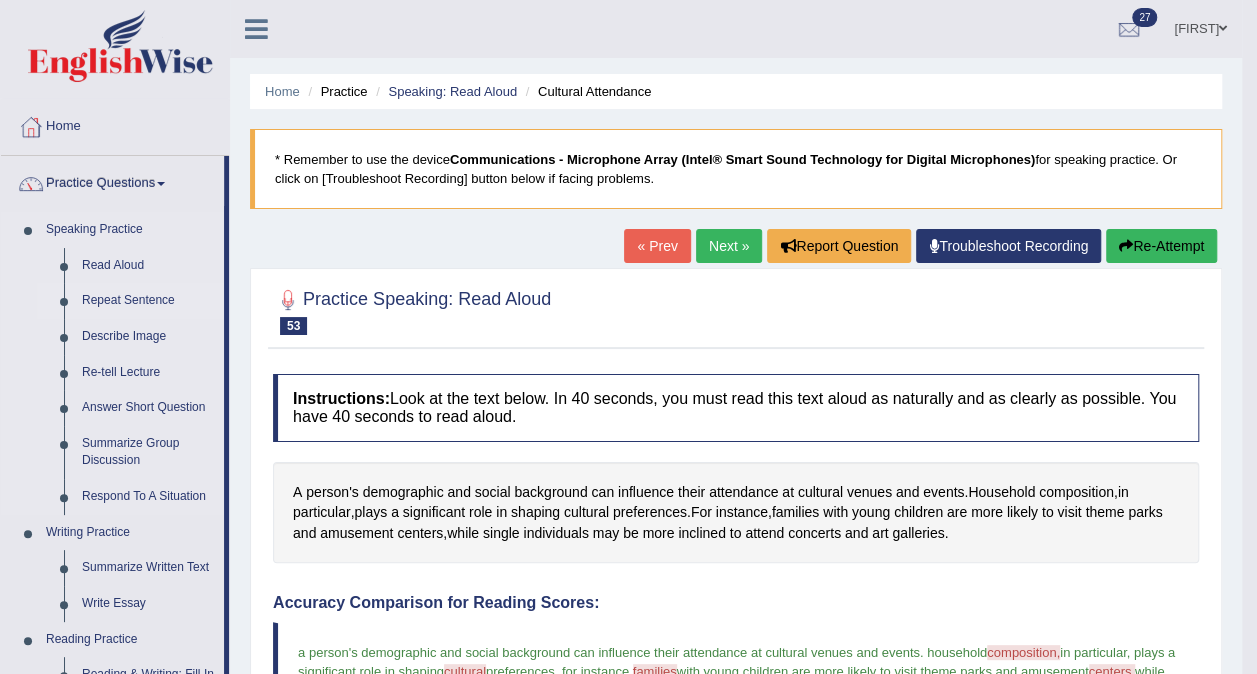 click on "Repeat Sentence" at bounding box center (148, 301) 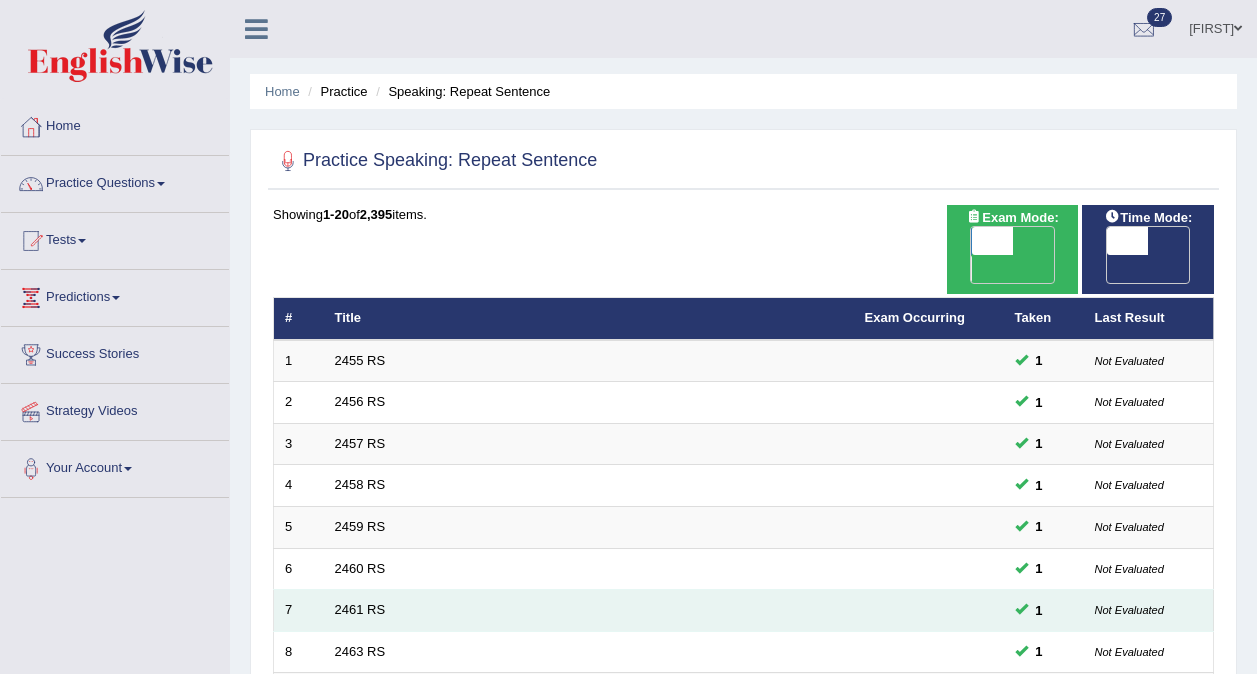 scroll, scrollTop: 148, scrollLeft: 0, axis: vertical 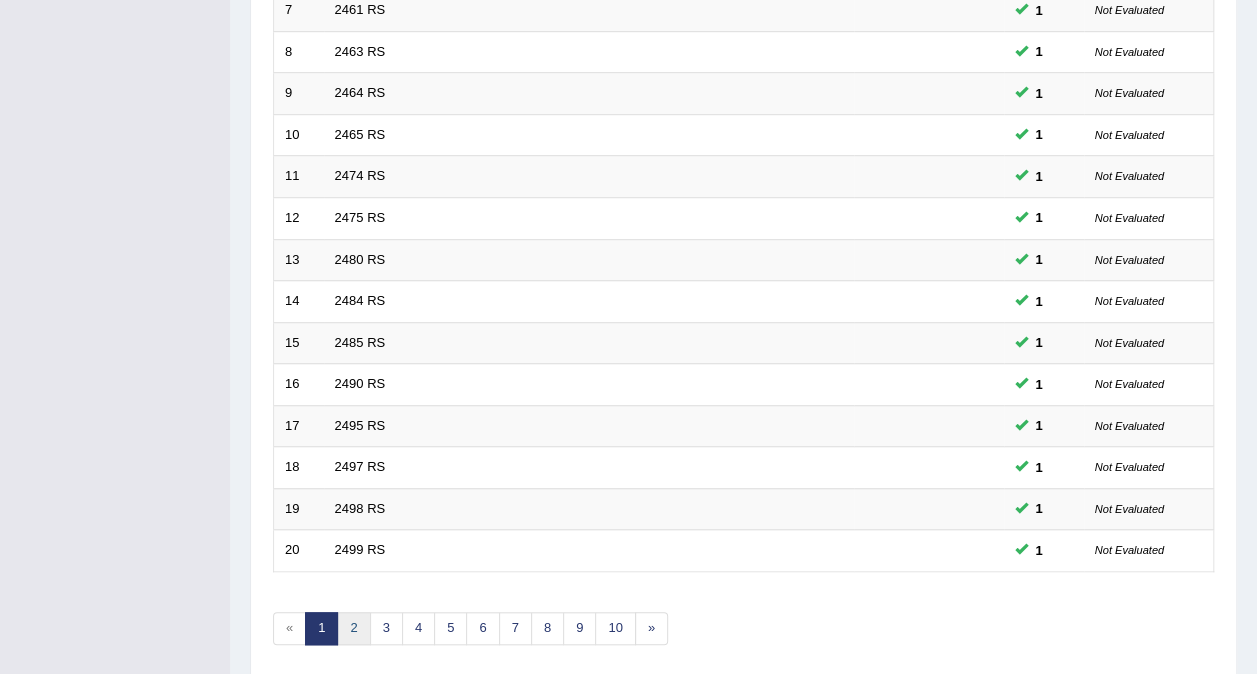 click on "2" at bounding box center [353, 628] 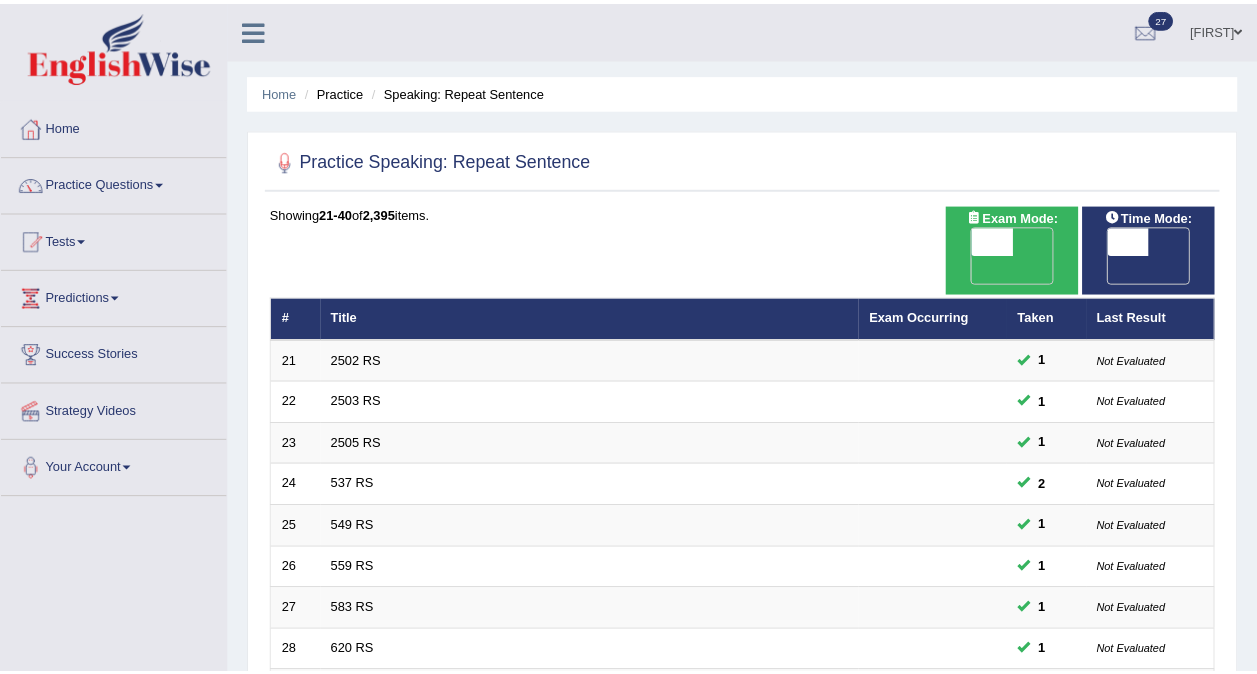 scroll, scrollTop: 0, scrollLeft: 0, axis: both 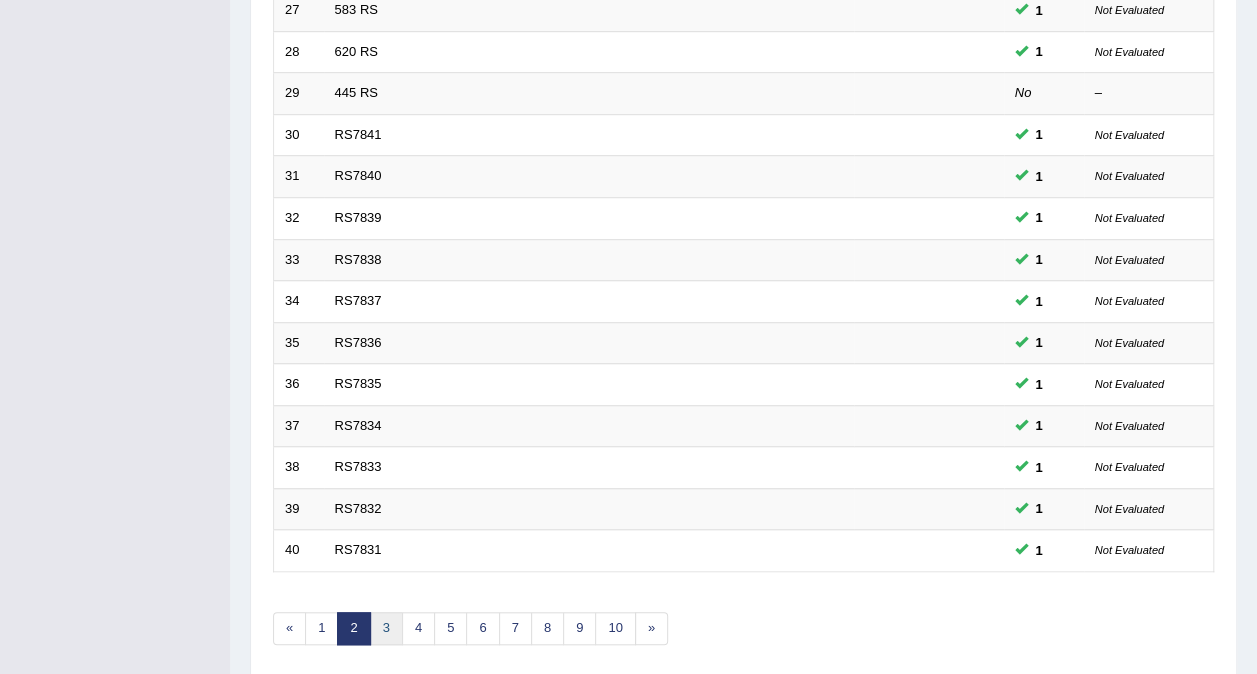 click on "3" at bounding box center [386, 628] 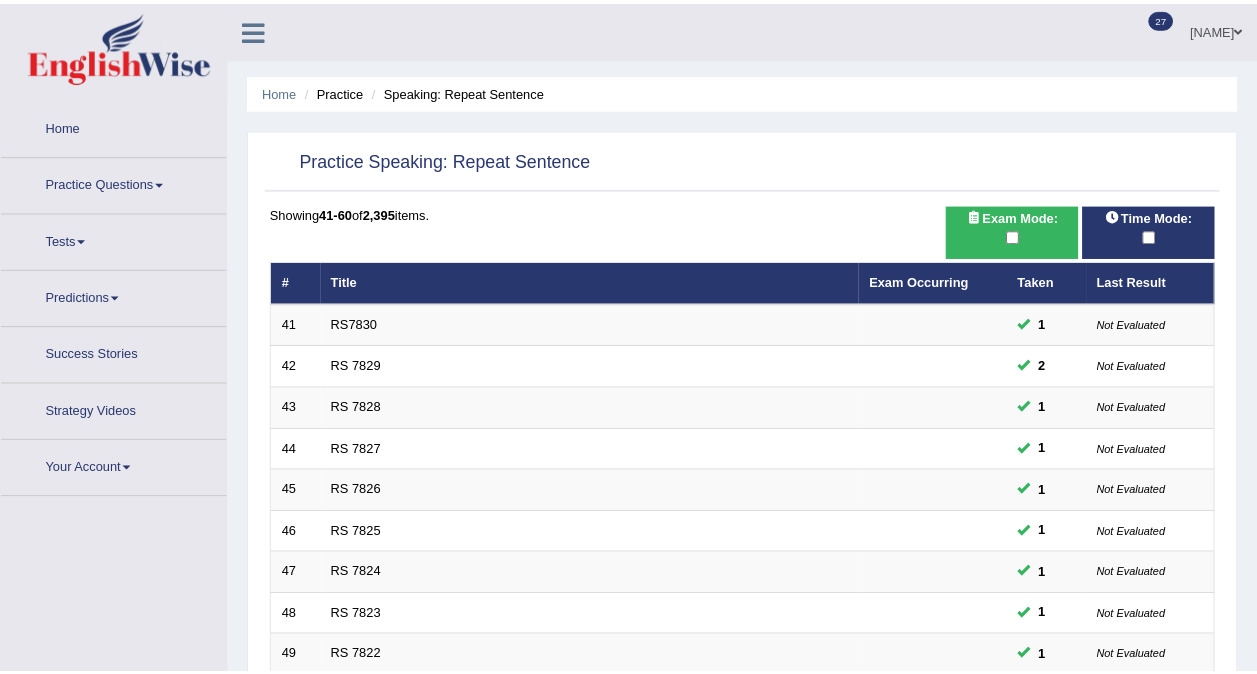 scroll, scrollTop: 0, scrollLeft: 0, axis: both 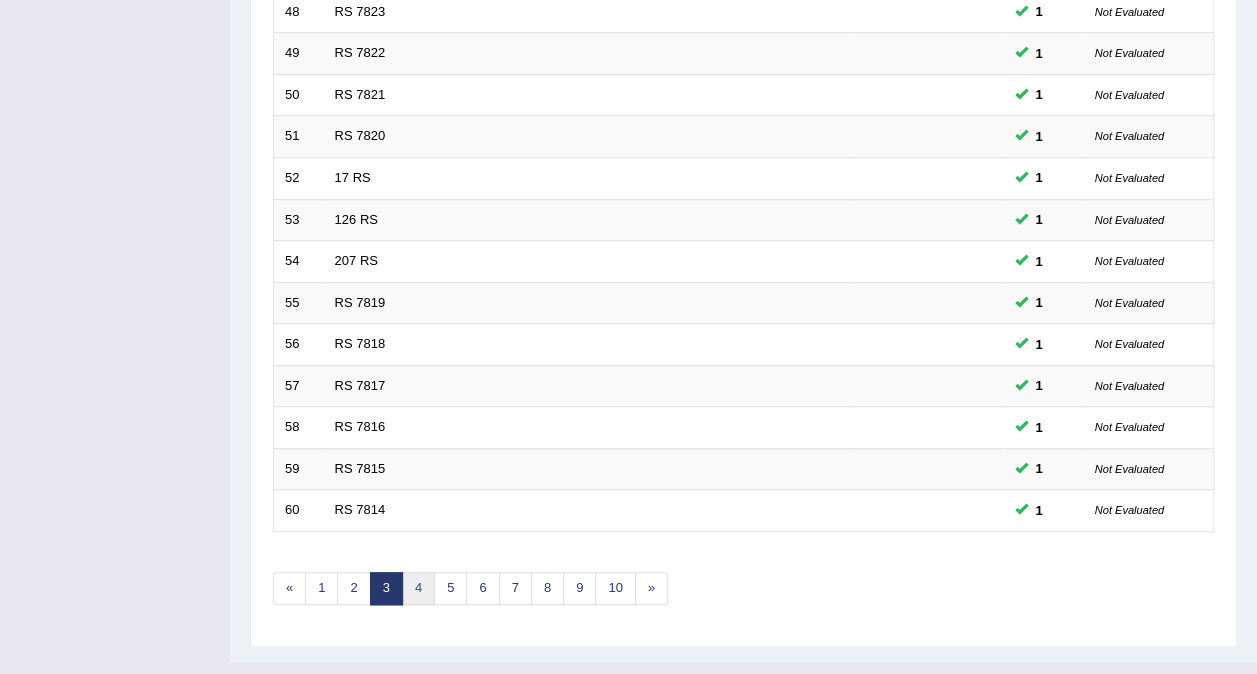 click on "4" at bounding box center (418, 588) 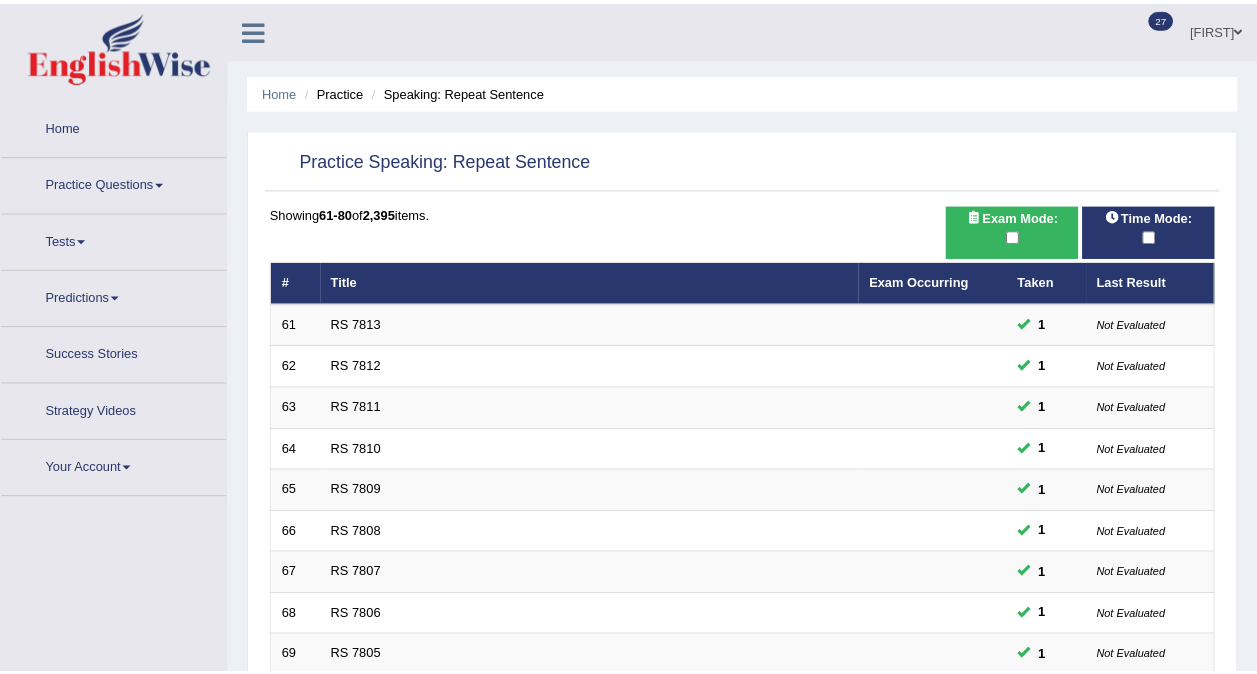 scroll, scrollTop: 0, scrollLeft: 0, axis: both 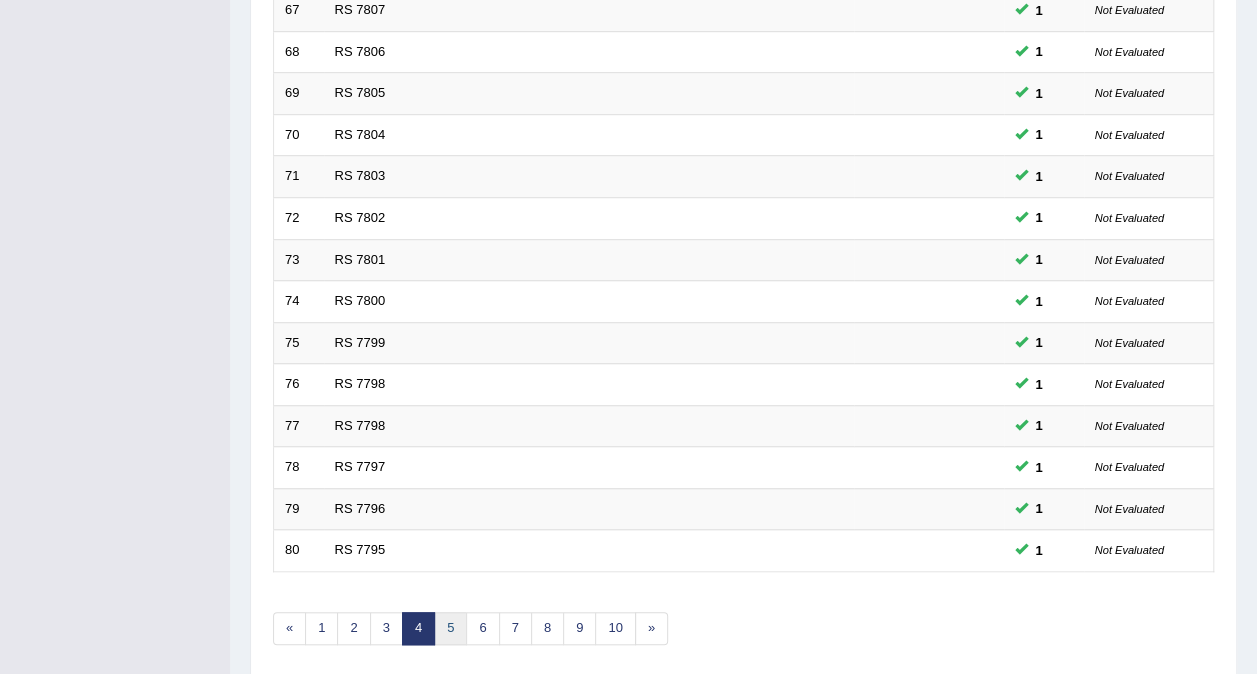click on "5" at bounding box center [450, 628] 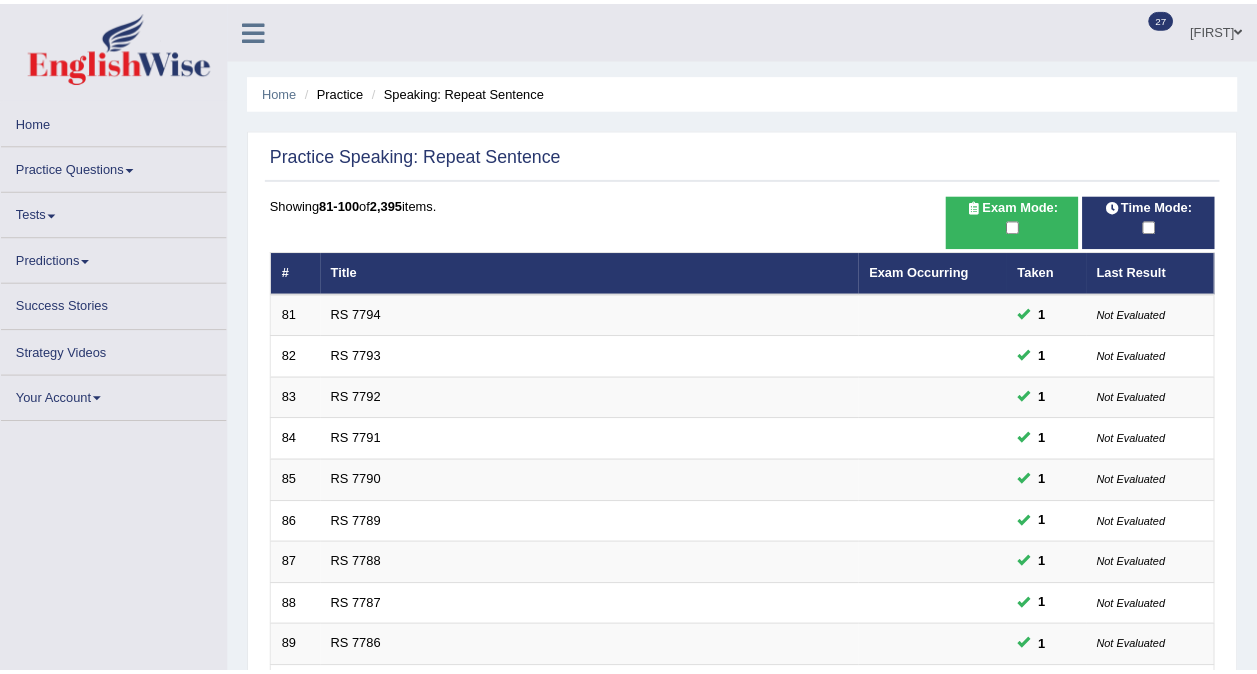 scroll, scrollTop: 0, scrollLeft: 0, axis: both 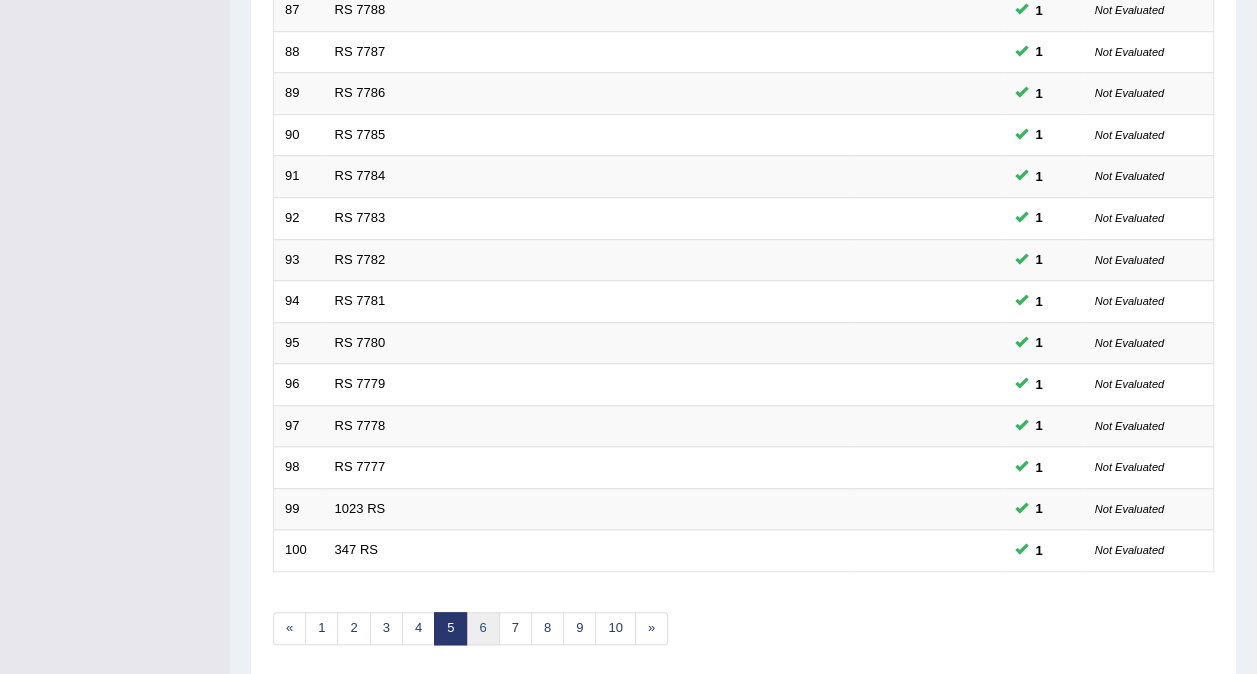 click on "6" at bounding box center (482, 628) 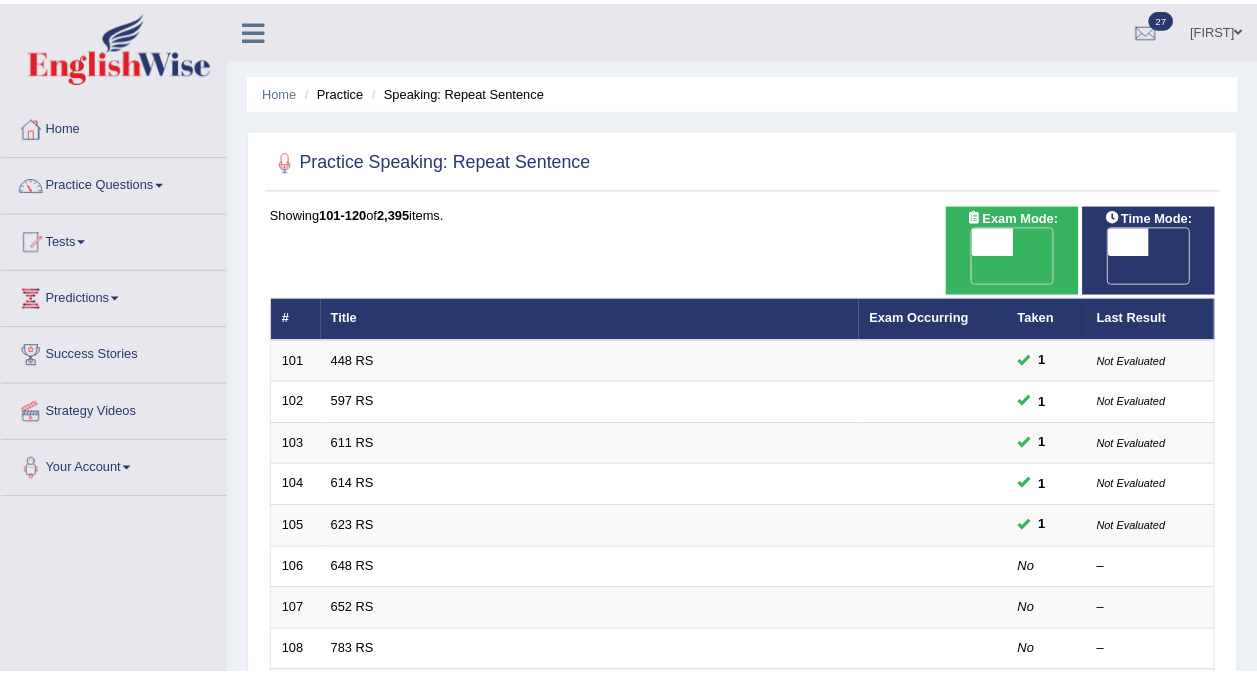 scroll, scrollTop: 0, scrollLeft: 0, axis: both 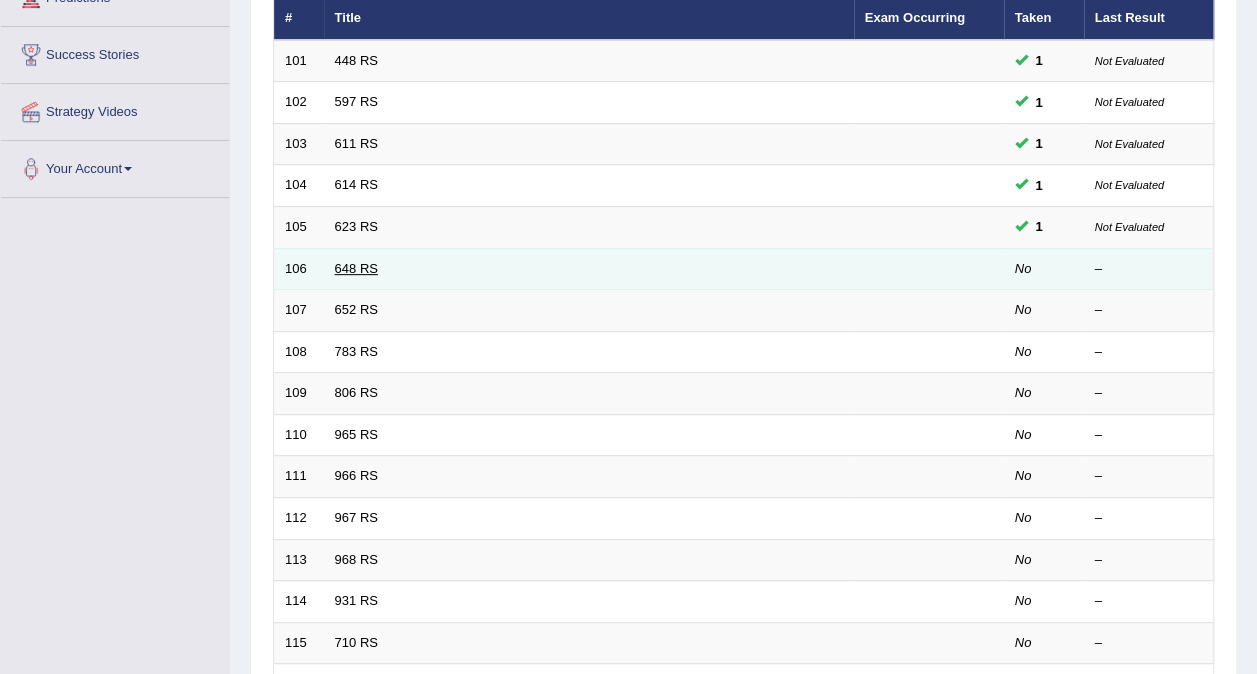 click on "648 RS" at bounding box center (356, 268) 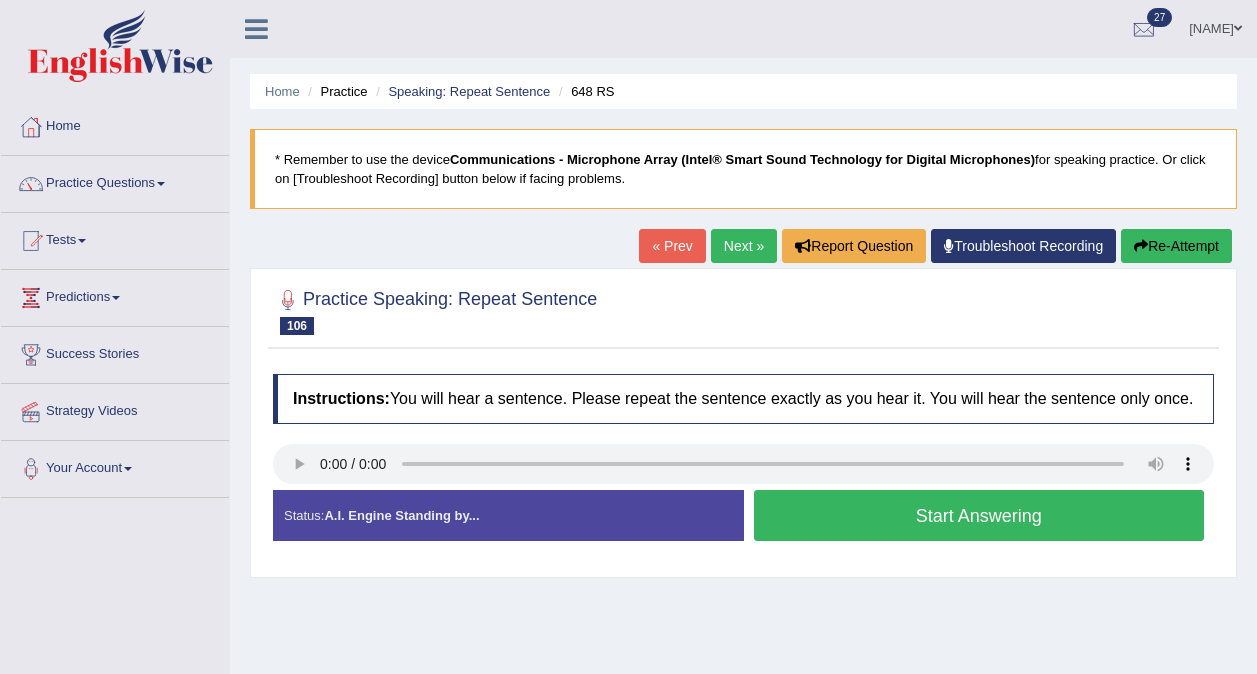 scroll, scrollTop: 0, scrollLeft: 0, axis: both 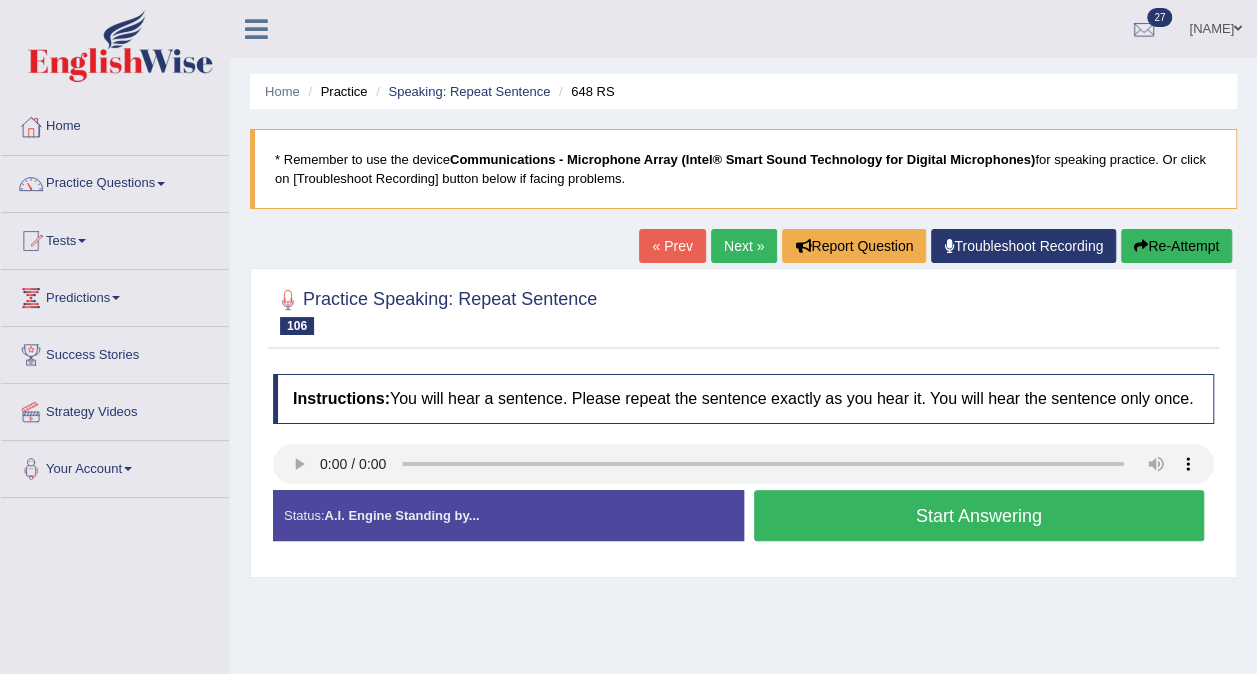 click on "Start Answering" at bounding box center (979, 515) 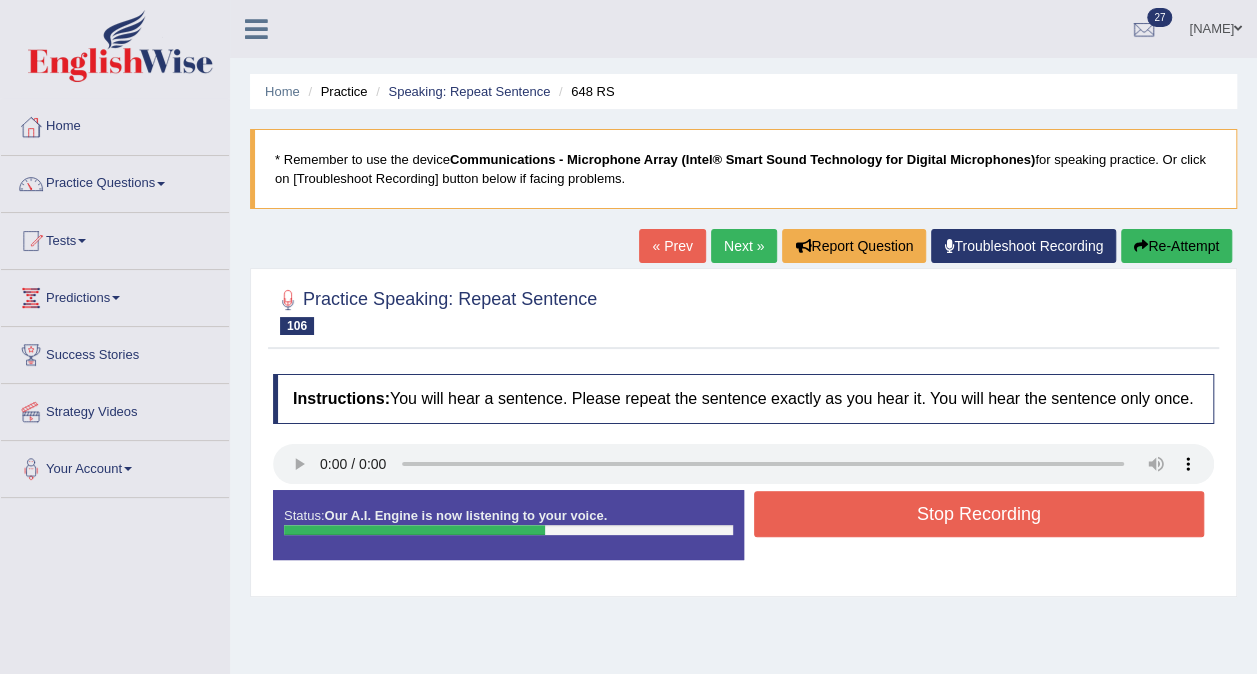 click on "Stop Recording" at bounding box center (979, 514) 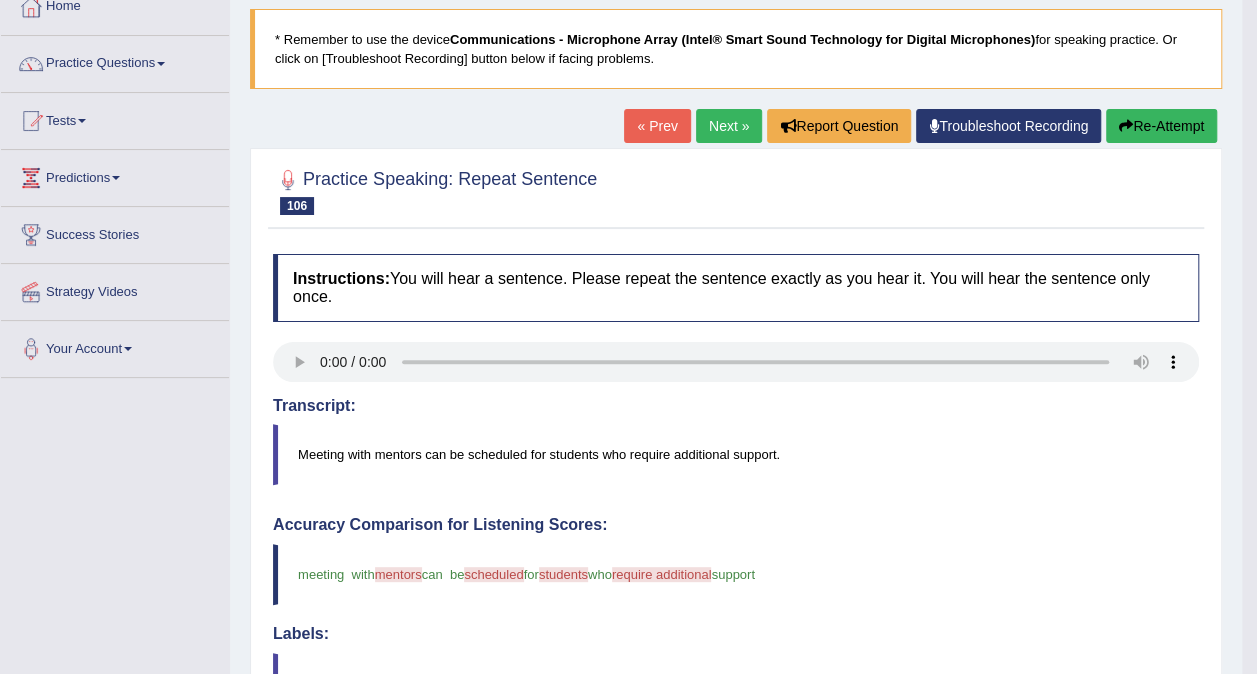 scroll, scrollTop: 100, scrollLeft: 0, axis: vertical 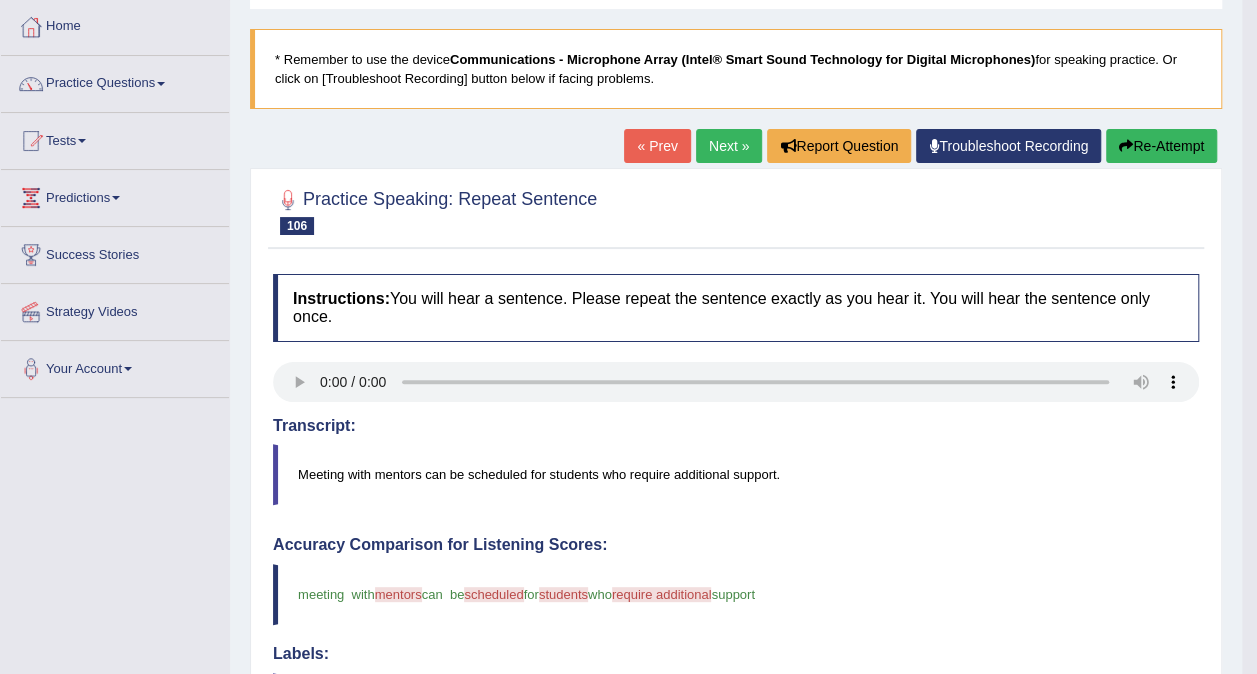 click on "Next »" at bounding box center [729, 146] 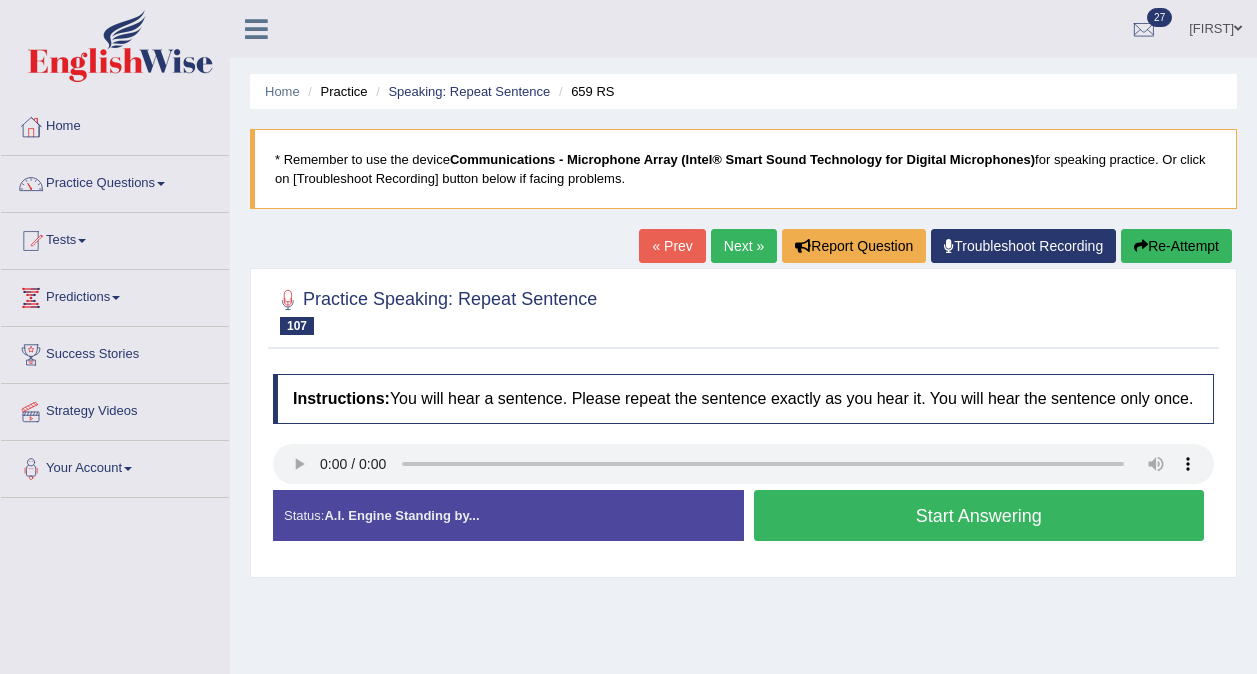 scroll, scrollTop: 0, scrollLeft: 0, axis: both 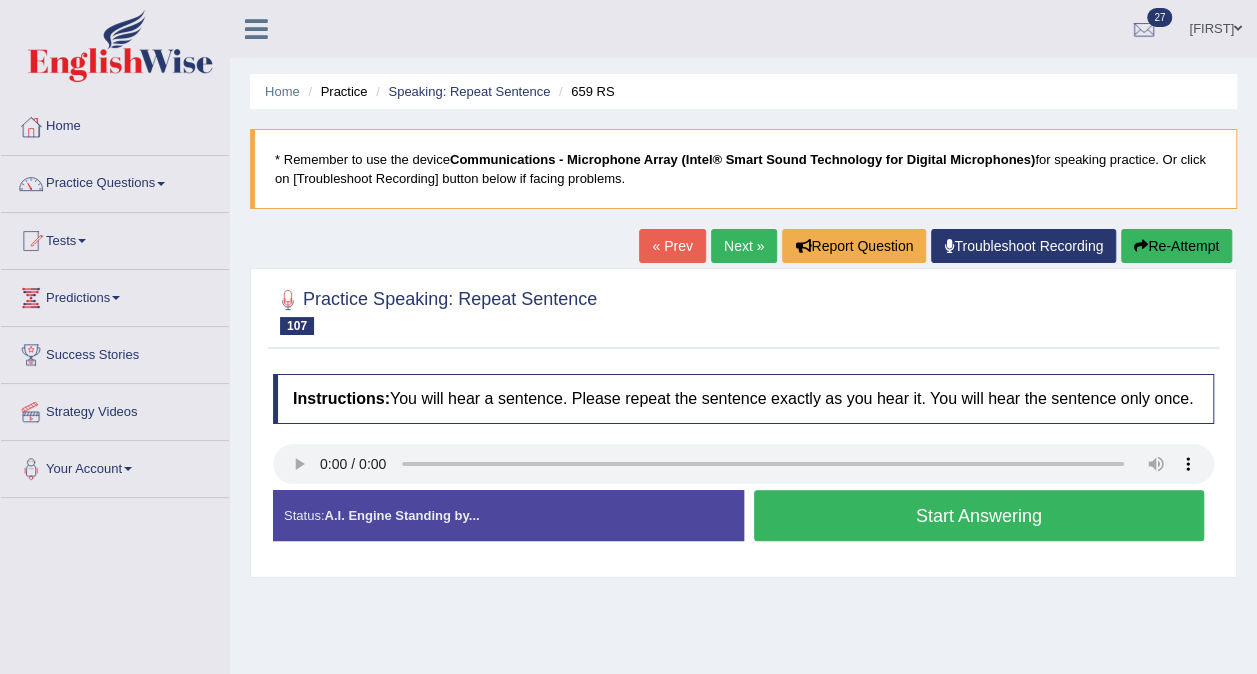 click on "Start Answering" at bounding box center [979, 515] 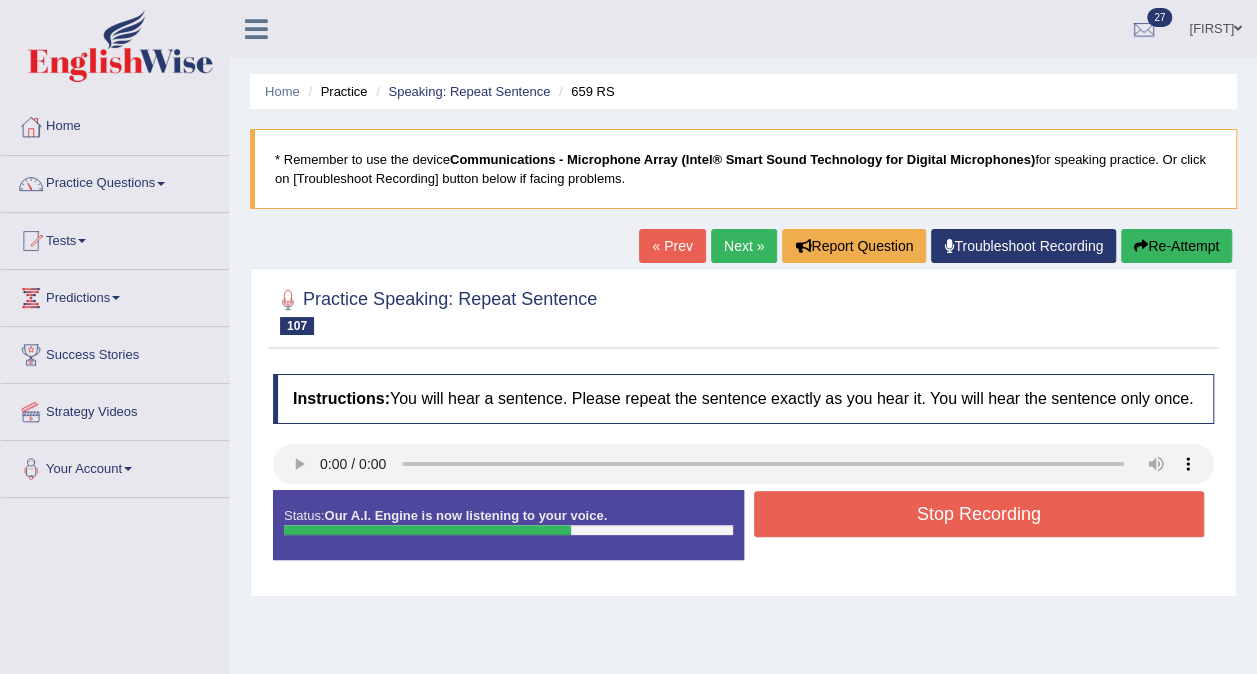 click on "Stop Recording" at bounding box center [979, 514] 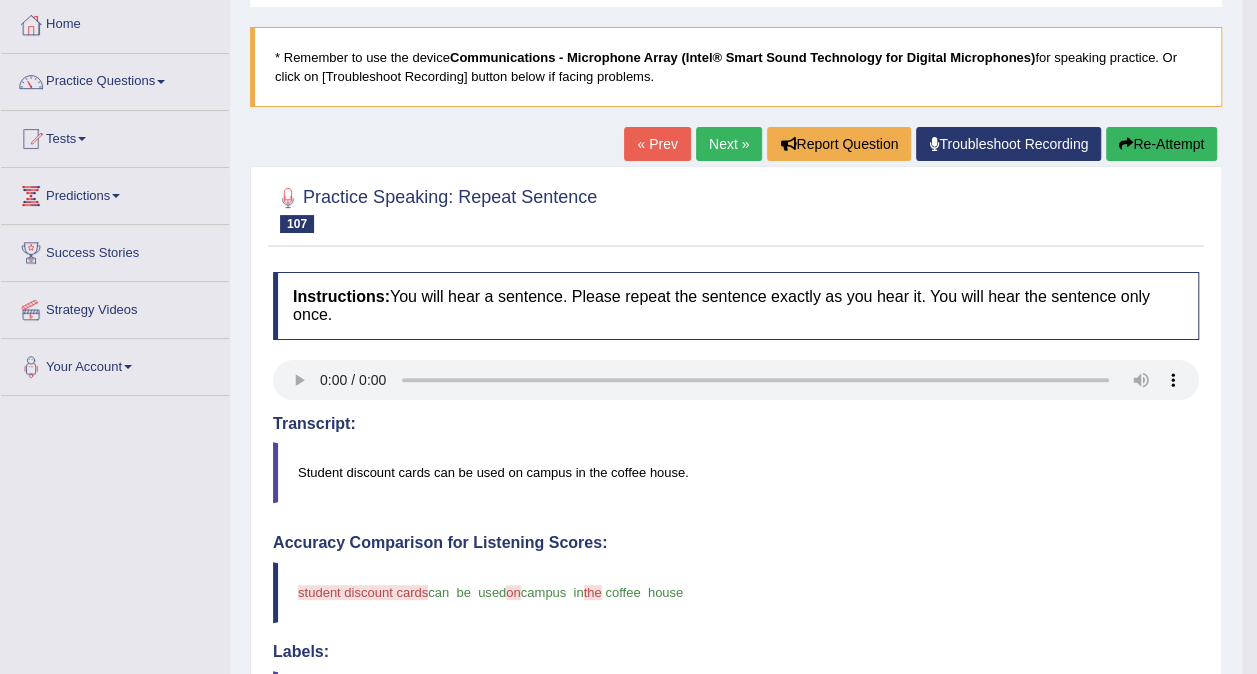 scroll, scrollTop: 100, scrollLeft: 0, axis: vertical 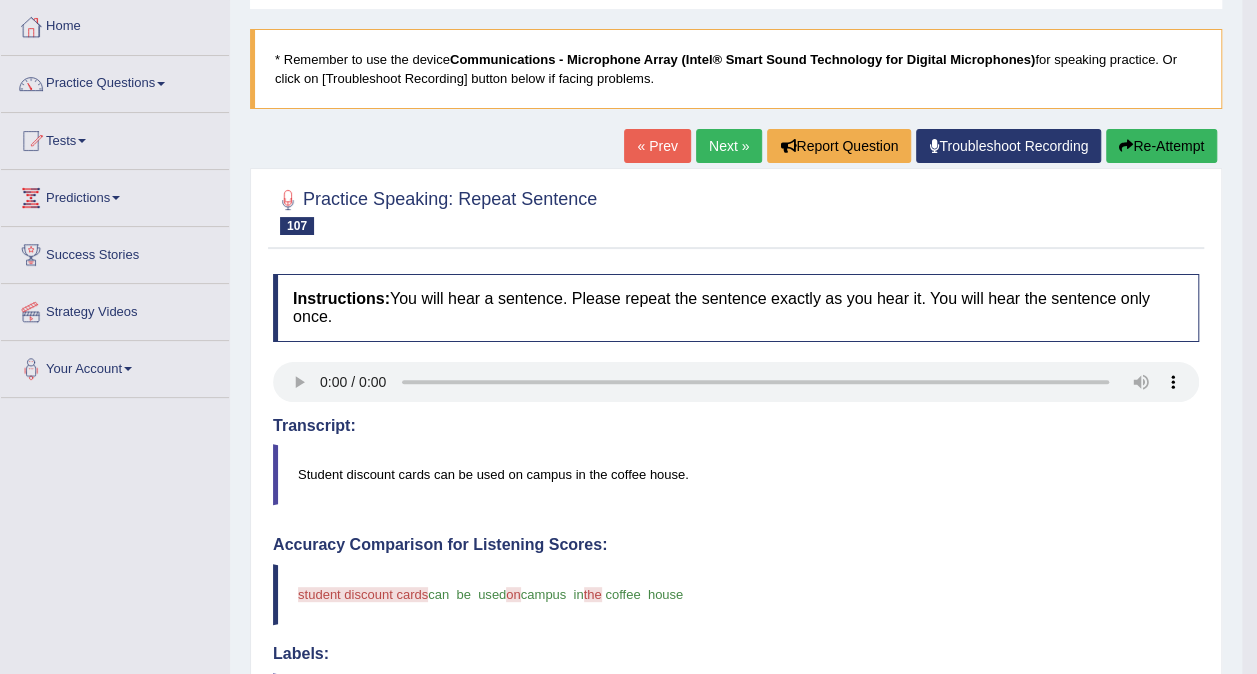 click on "Next »" at bounding box center [729, 146] 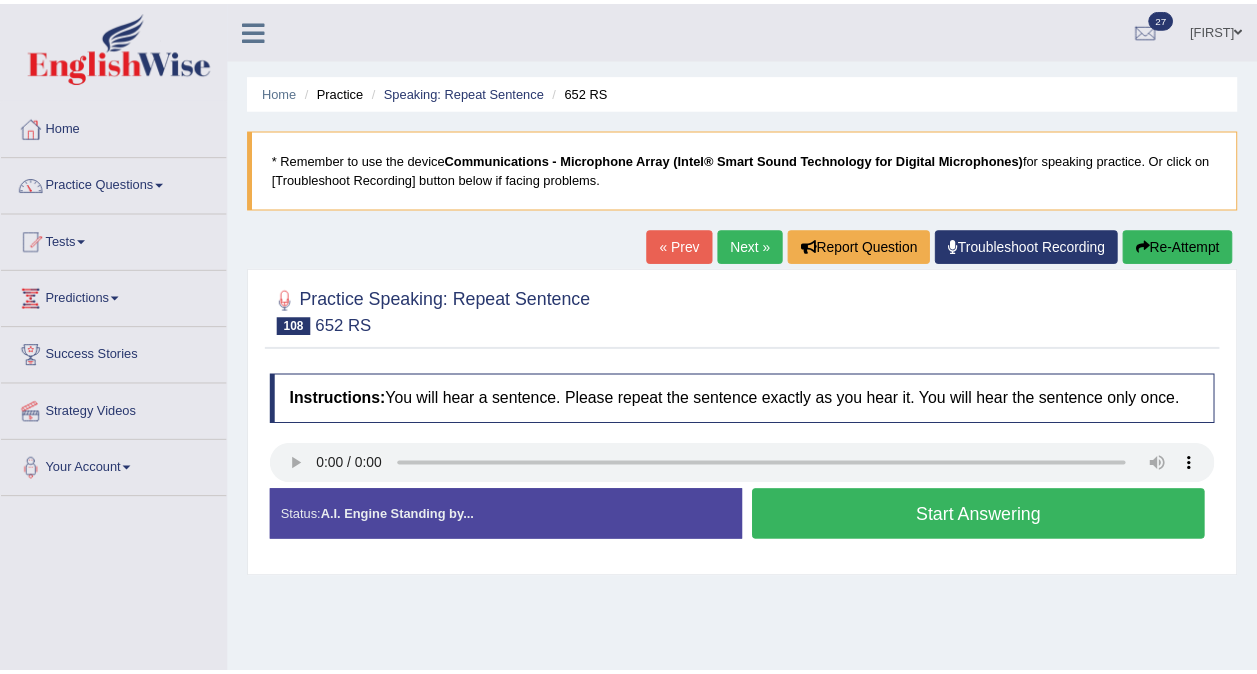 scroll, scrollTop: 0, scrollLeft: 0, axis: both 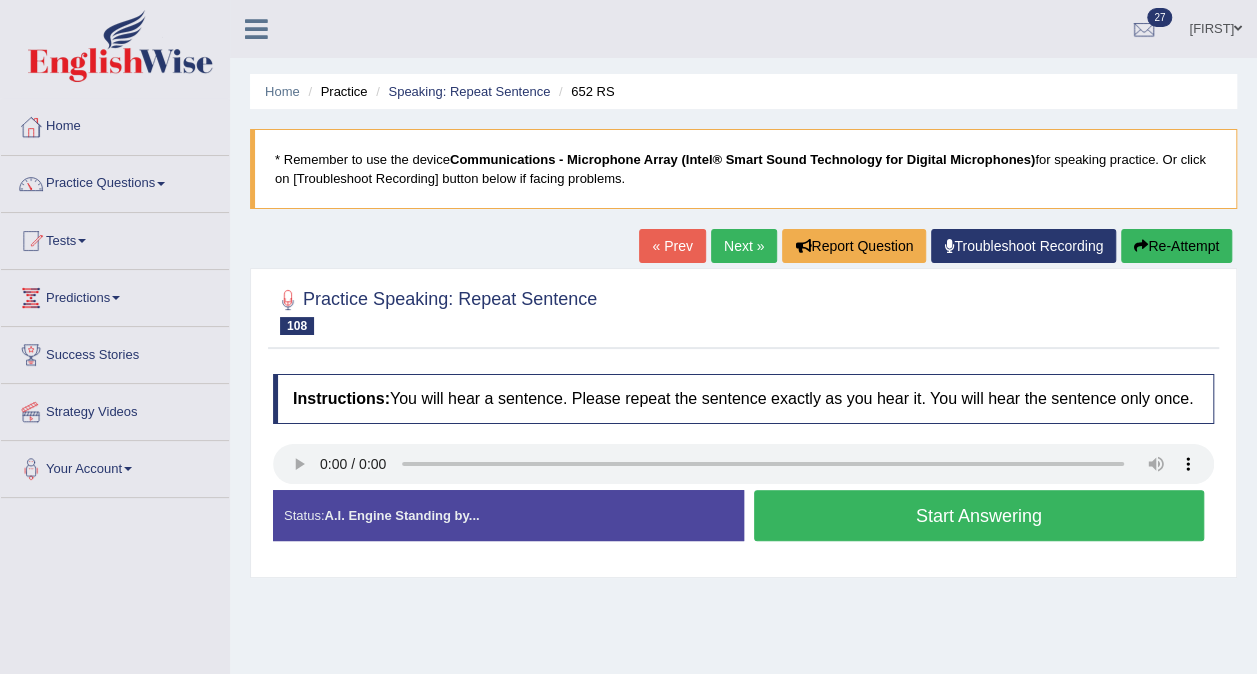 click on "Start Answering" at bounding box center (979, 515) 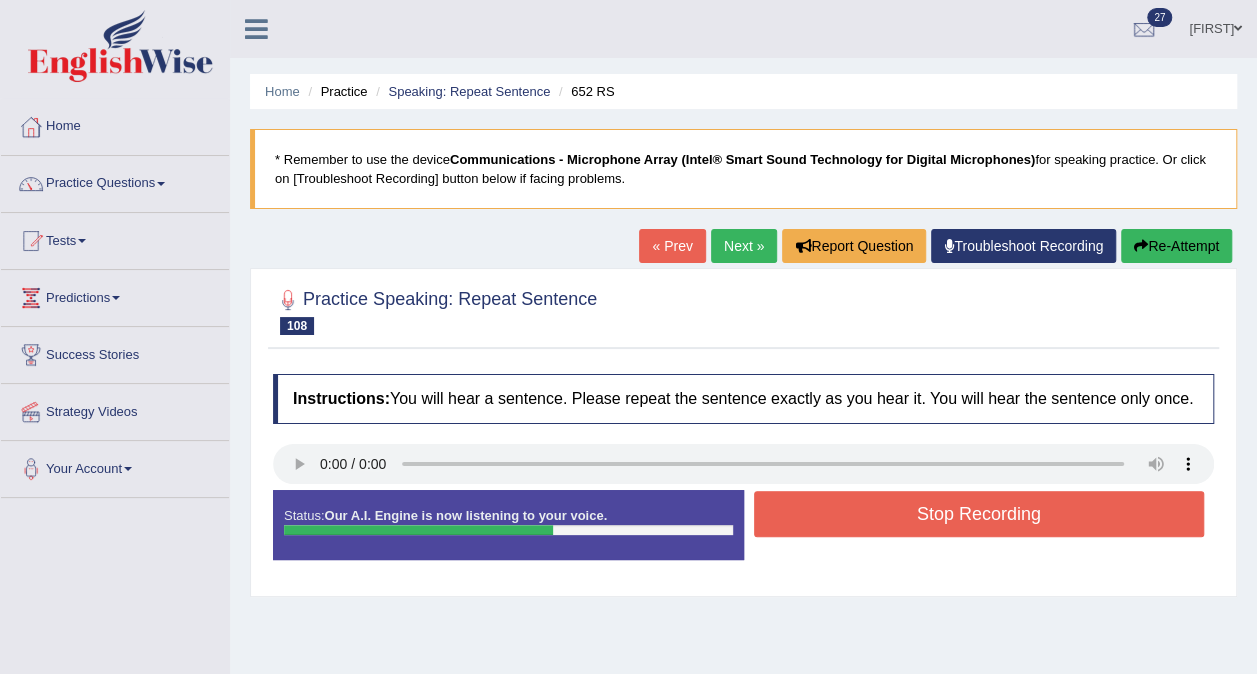 click on "Stop Recording" at bounding box center (979, 514) 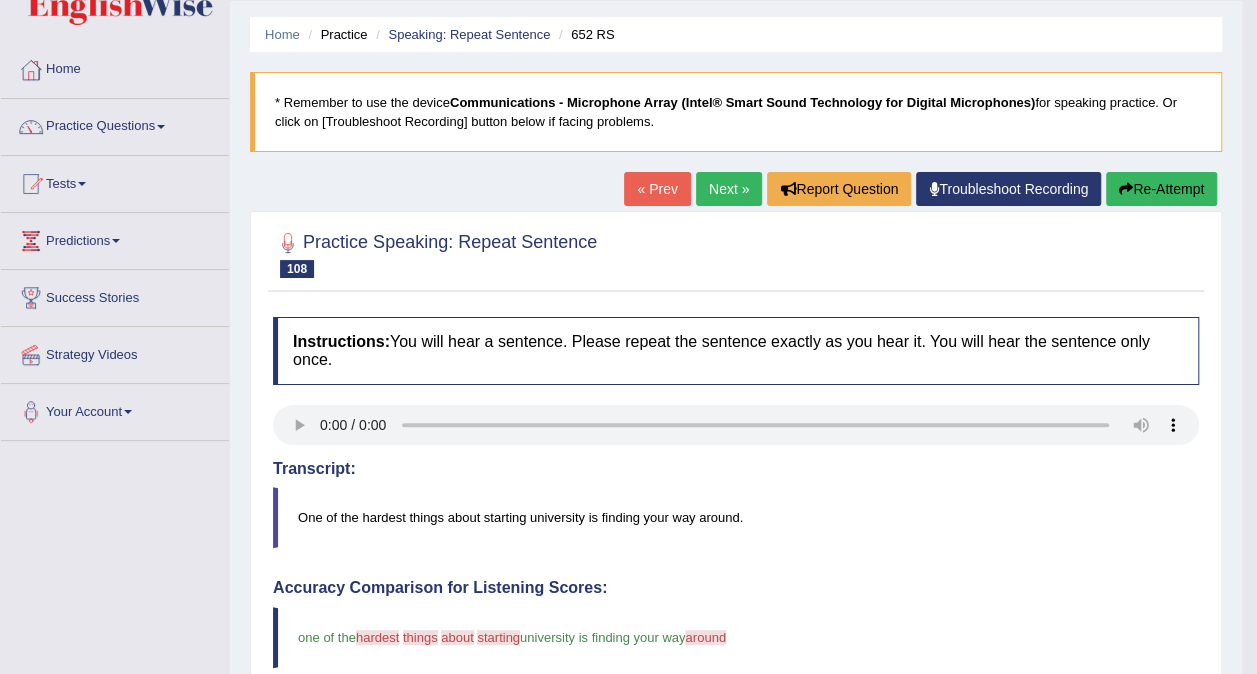 scroll, scrollTop: 0, scrollLeft: 0, axis: both 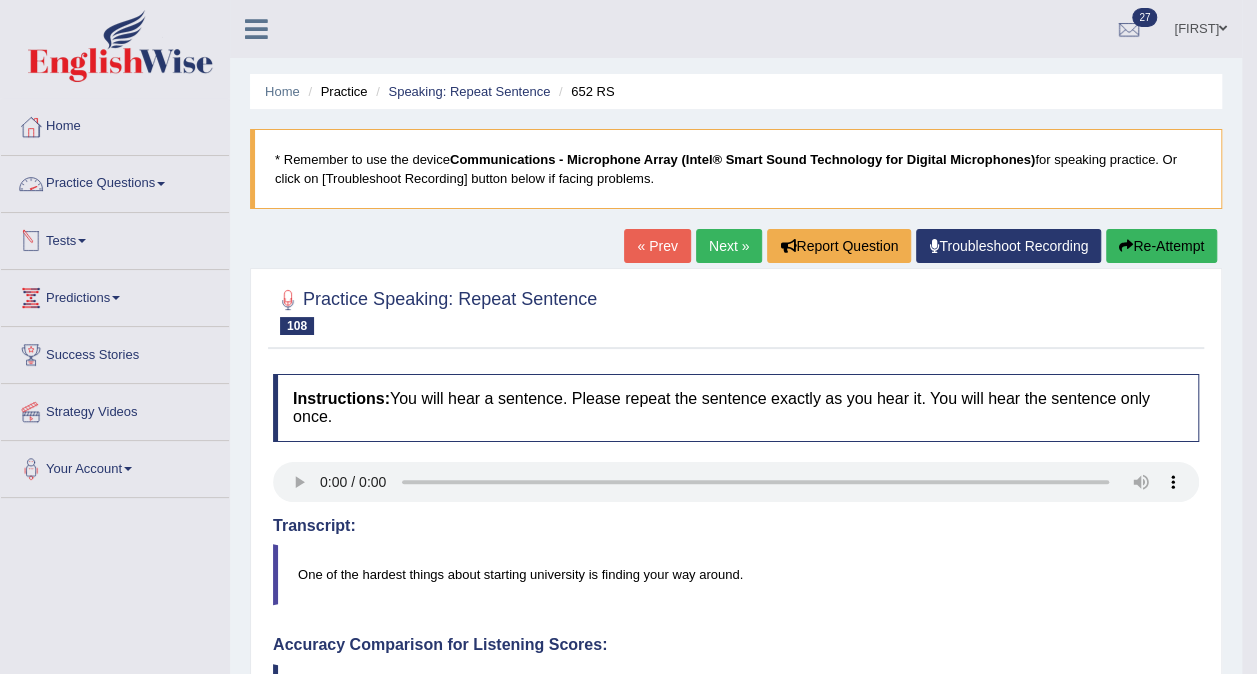 click on "Practice Questions" at bounding box center (115, 181) 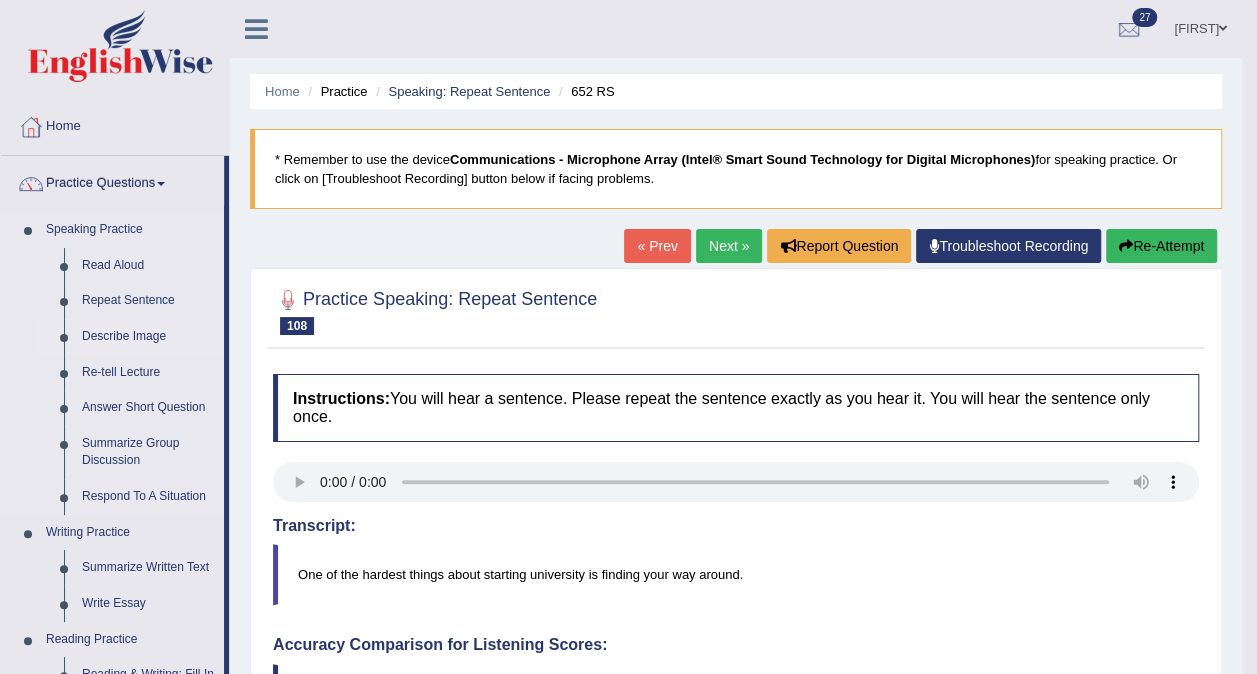 click on "Describe Image" at bounding box center [148, 337] 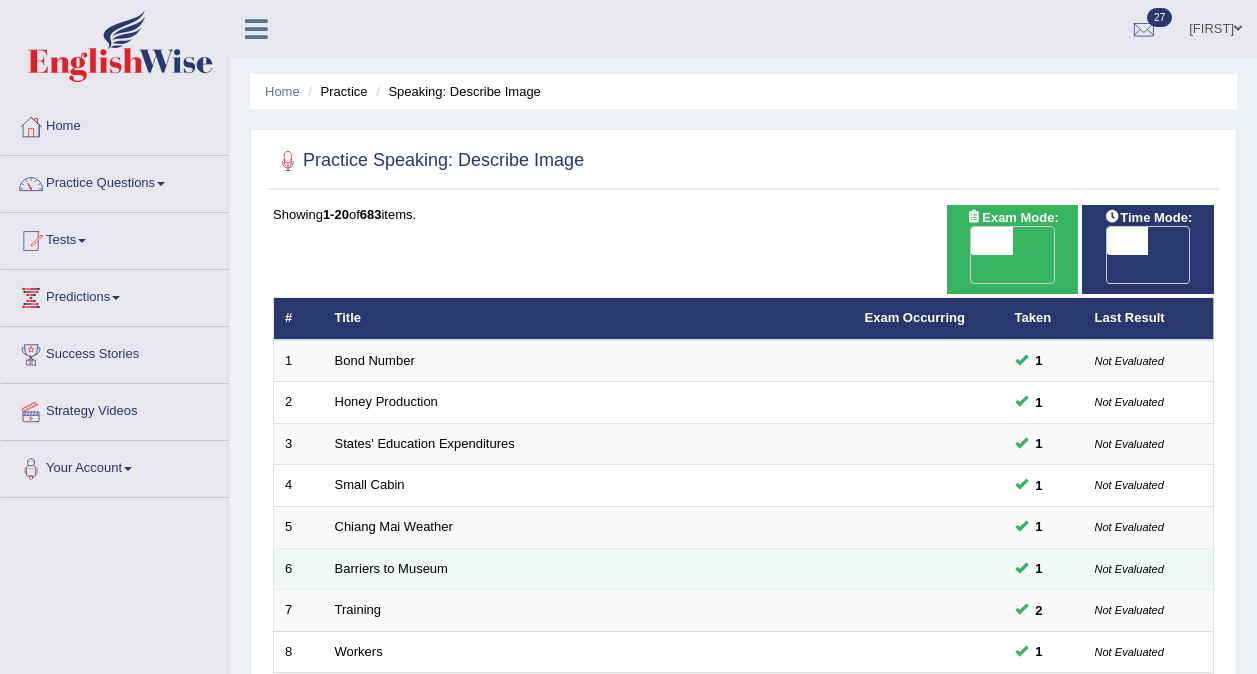 scroll, scrollTop: 0, scrollLeft: 0, axis: both 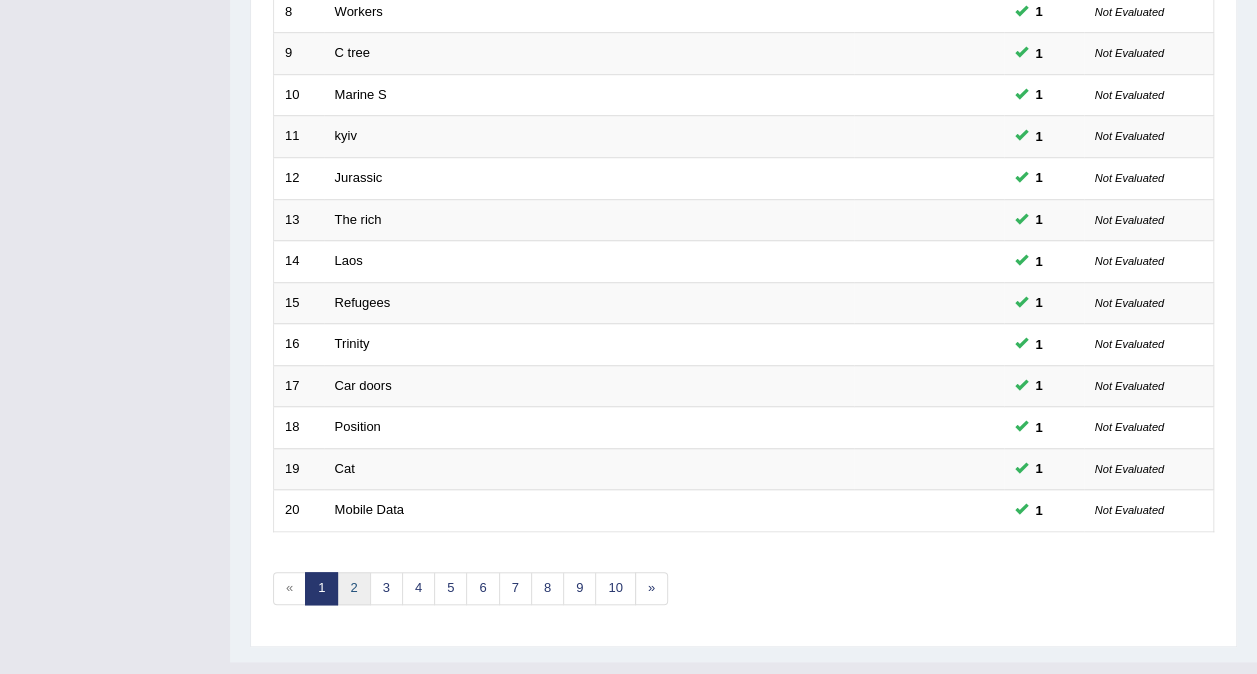 click on "2" at bounding box center (353, 588) 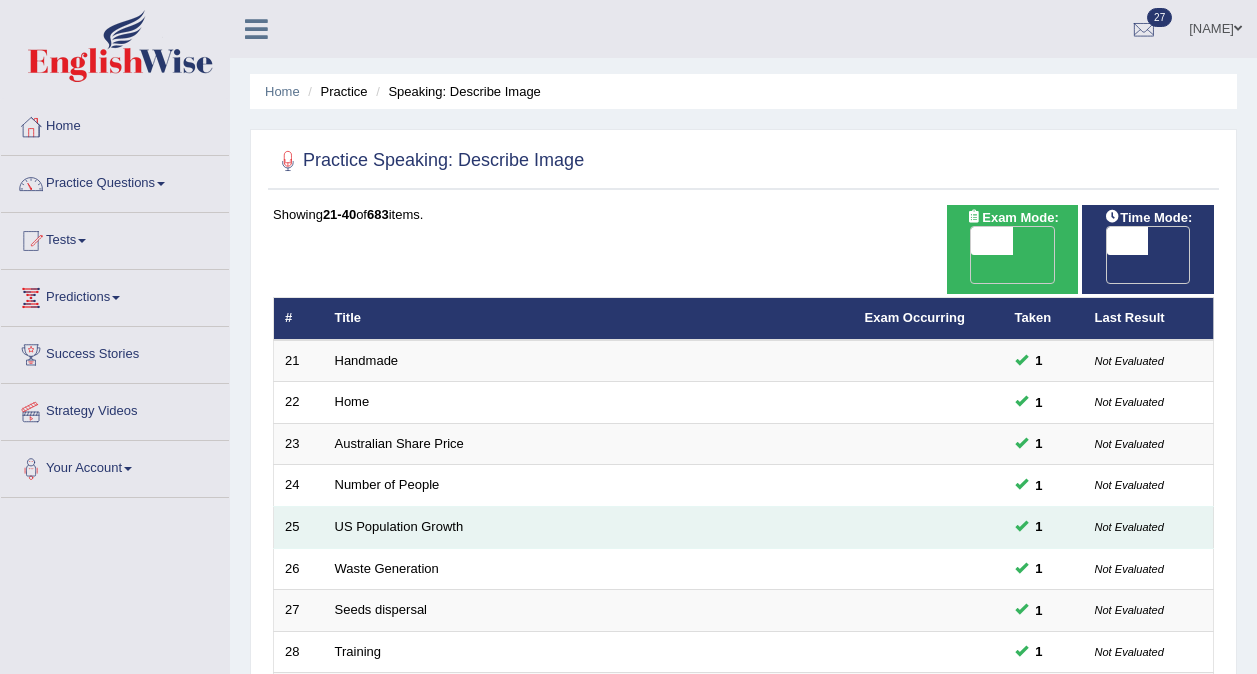 scroll, scrollTop: 0, scrollLeft: 0, axis: both 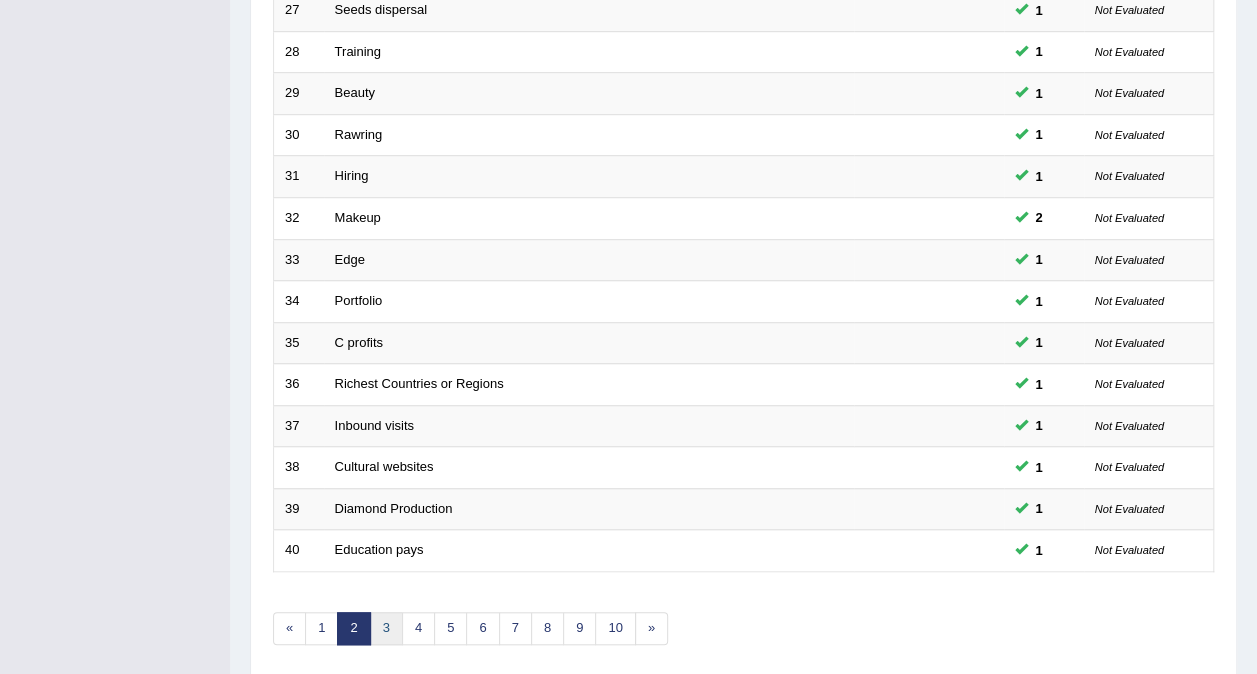 click on "3" at bounding box center [386, 628] 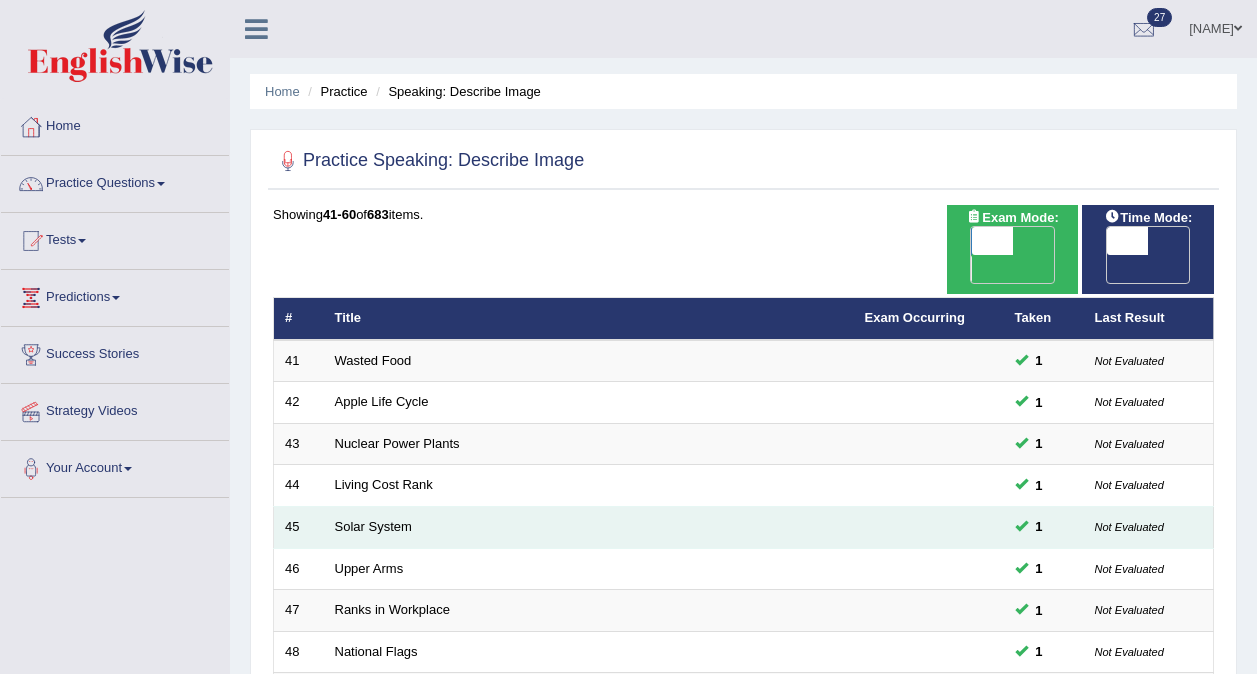 scroll, scrollTop: 0, scrollLeft: 0, axis: both 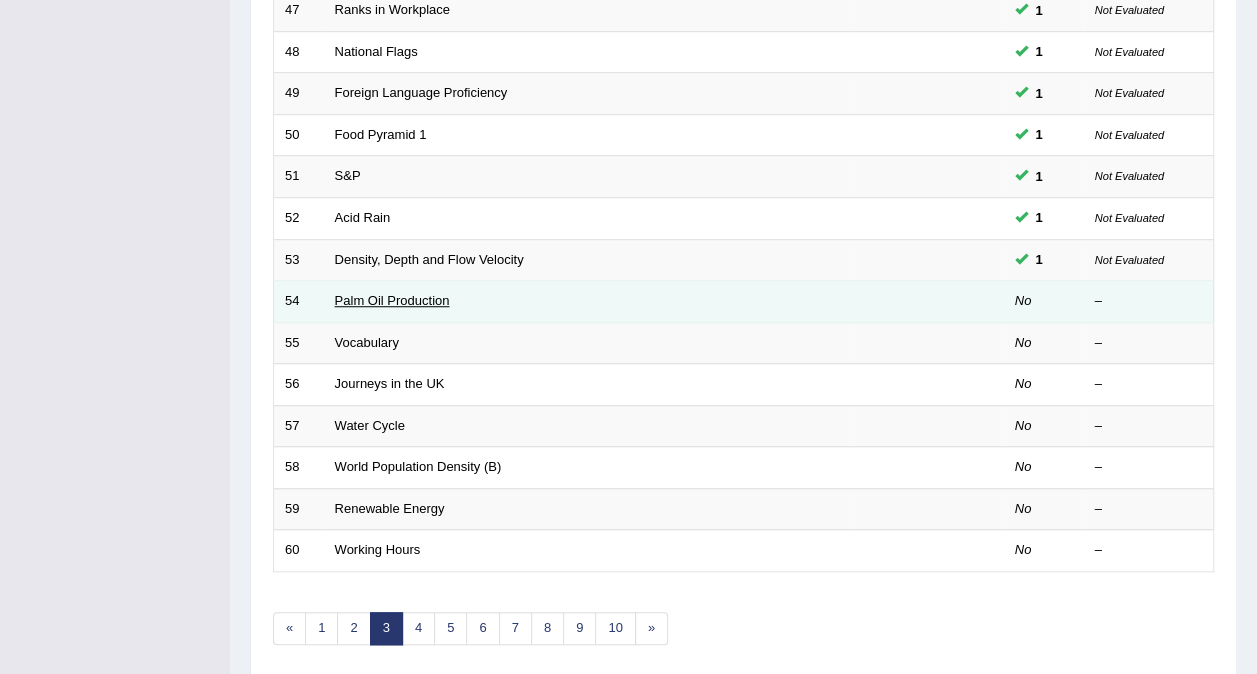 click on "Palm Oil Production" at bounding box center [392, 300] 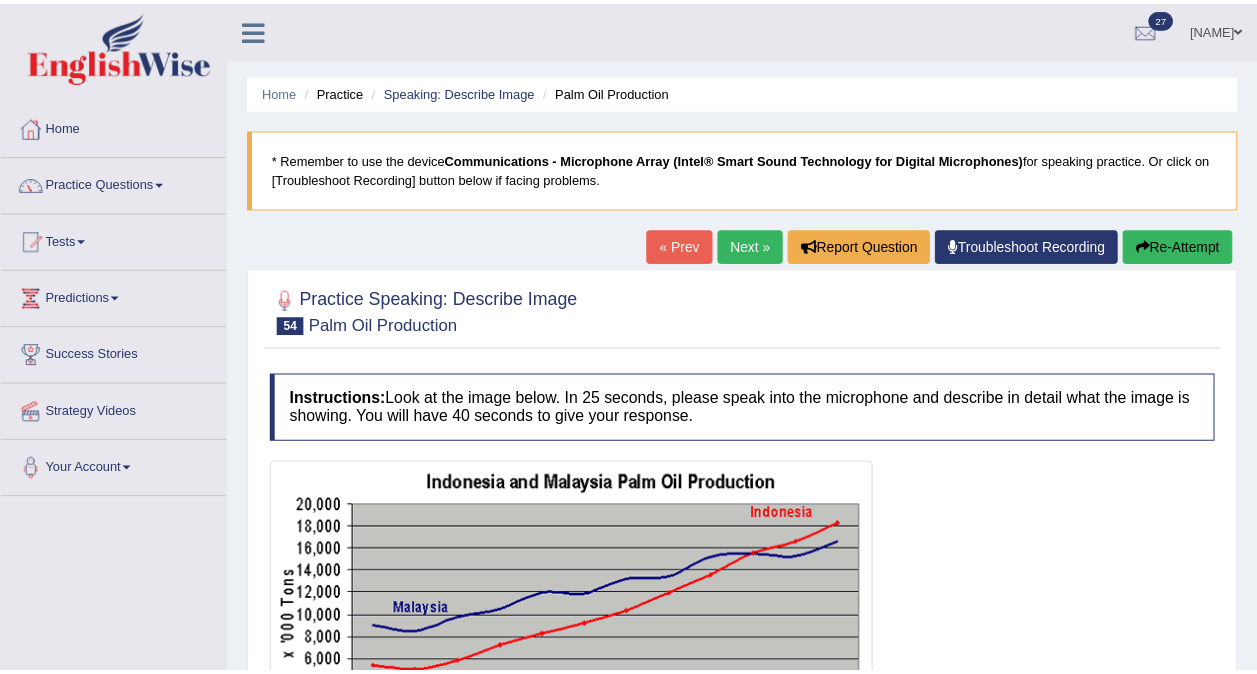 scroll, scrollTop: 0, scrollLeft: 0, axis: both 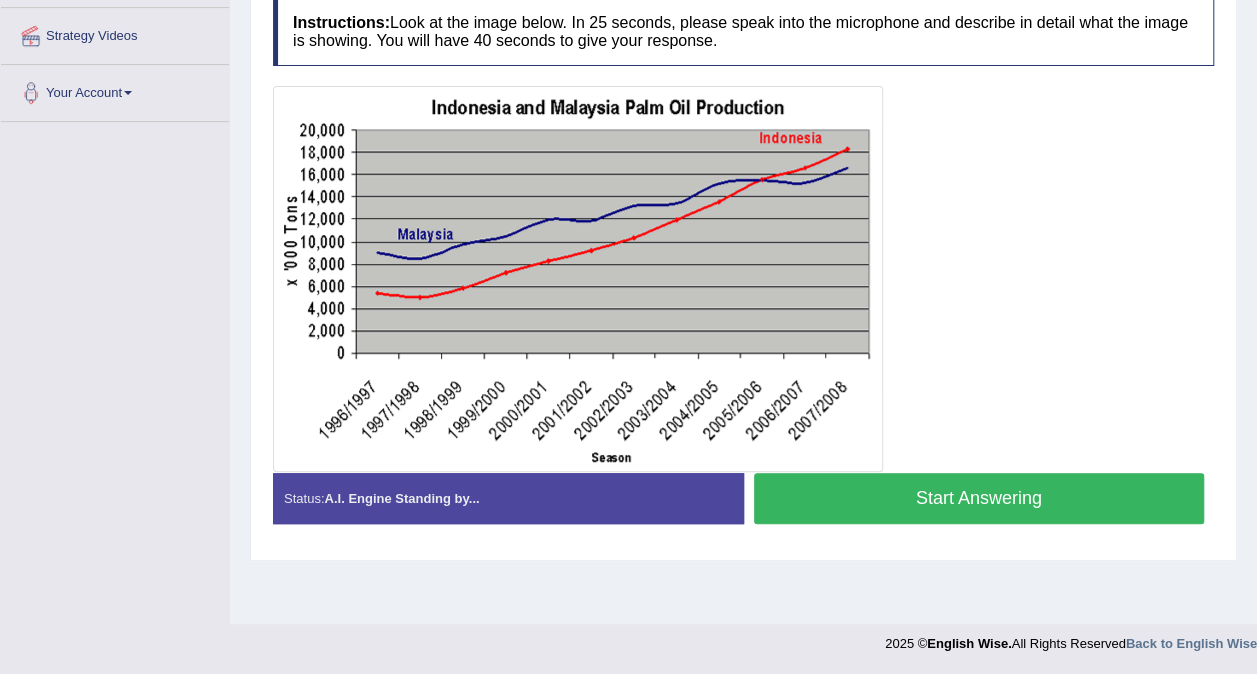 click on "Start Answering" at bounding box center (979, 498) 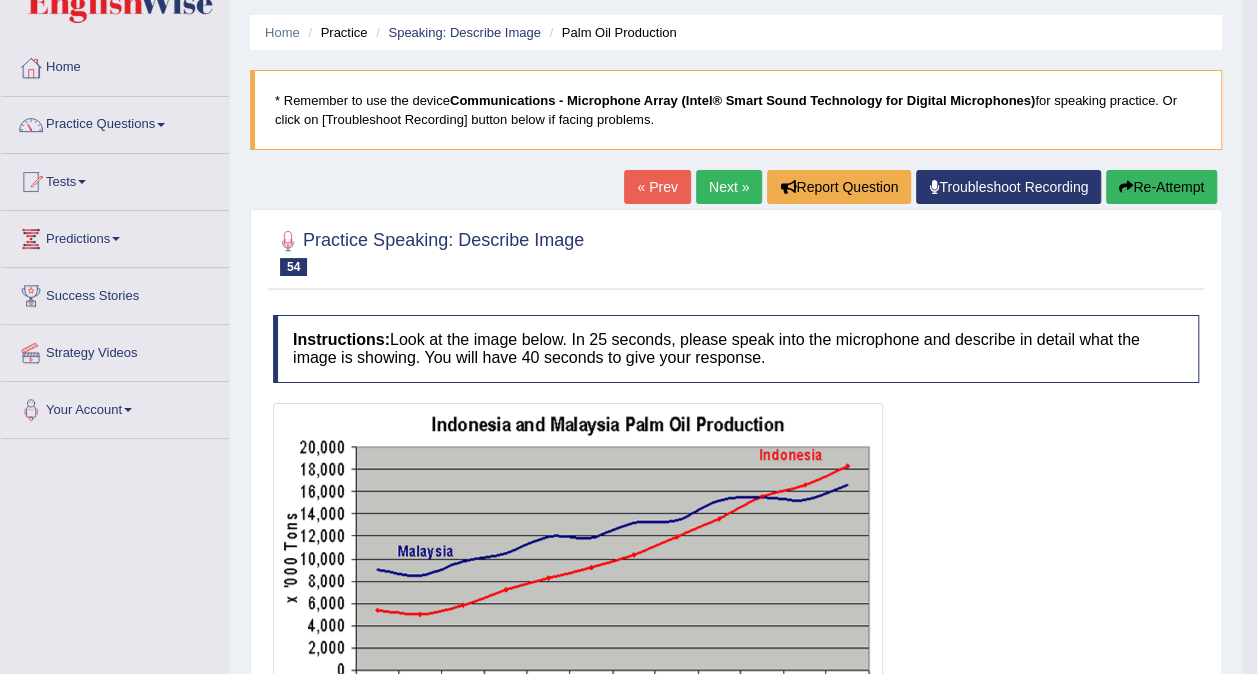 scroll, scrollTop: 48, scrollLeft: 0, axis: vertical 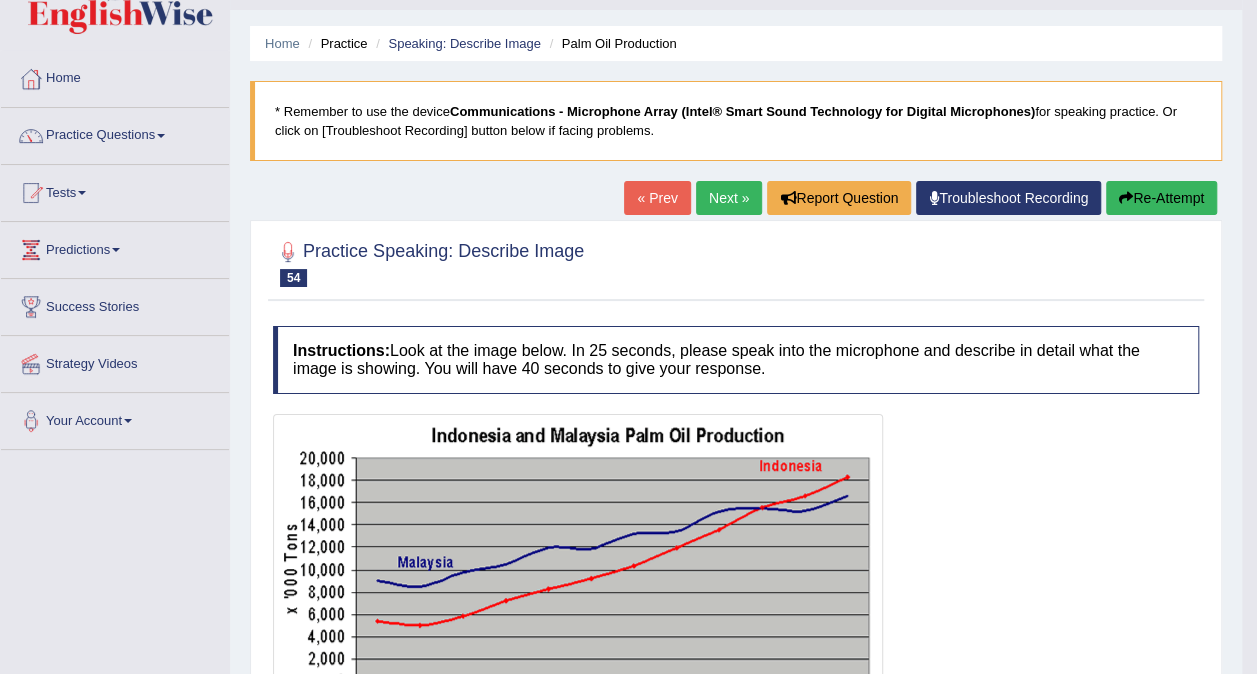 click on "Next »" at bounding box center [729, 198] 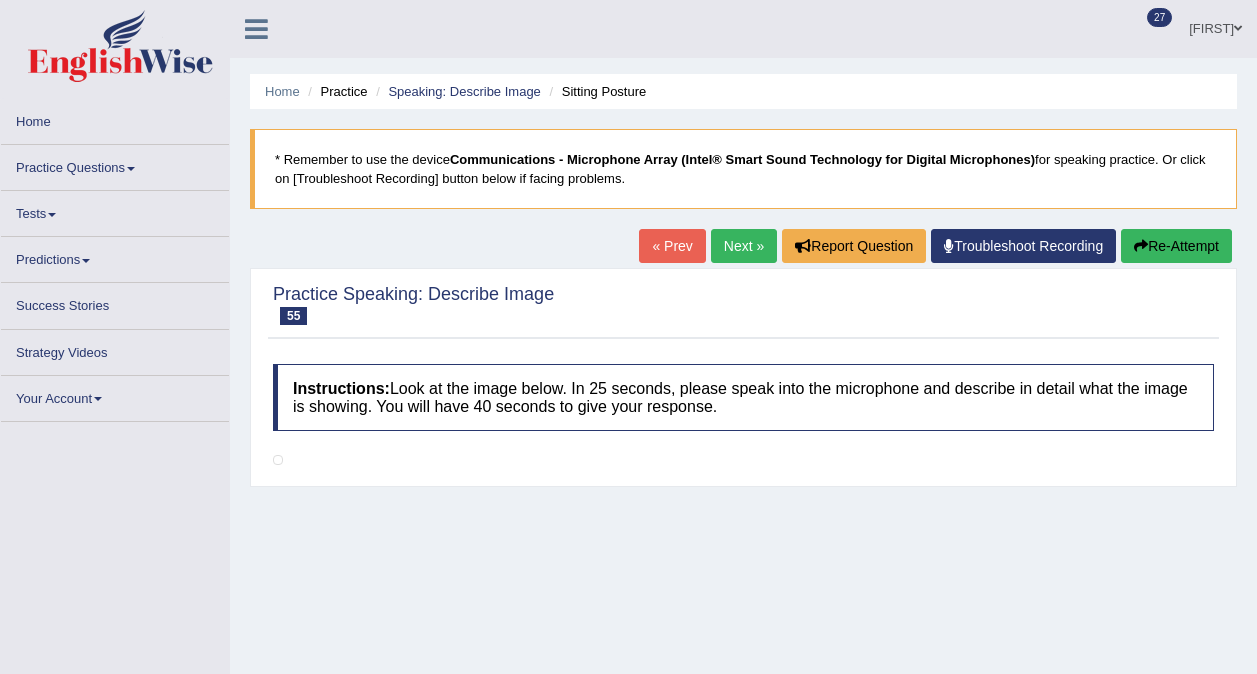 scroll, scrollTop: 0, scrollLeft: 0, axis: both 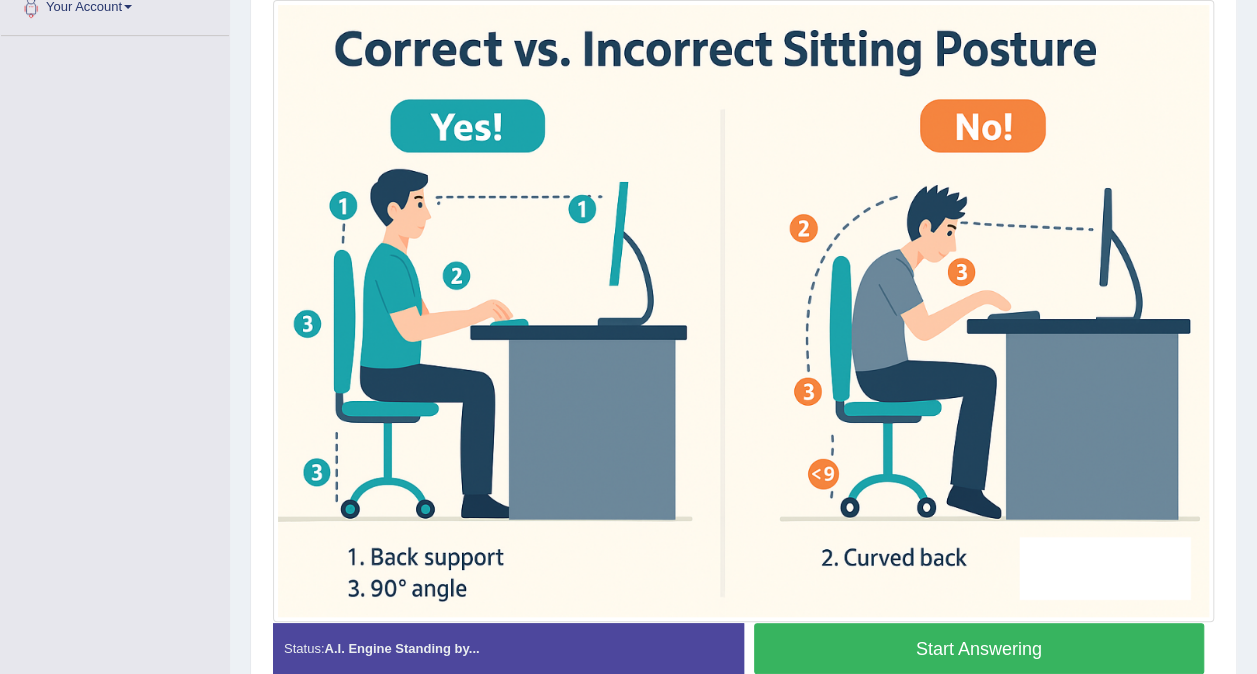 click on "Start Answering" at bounding box center (979, 648) 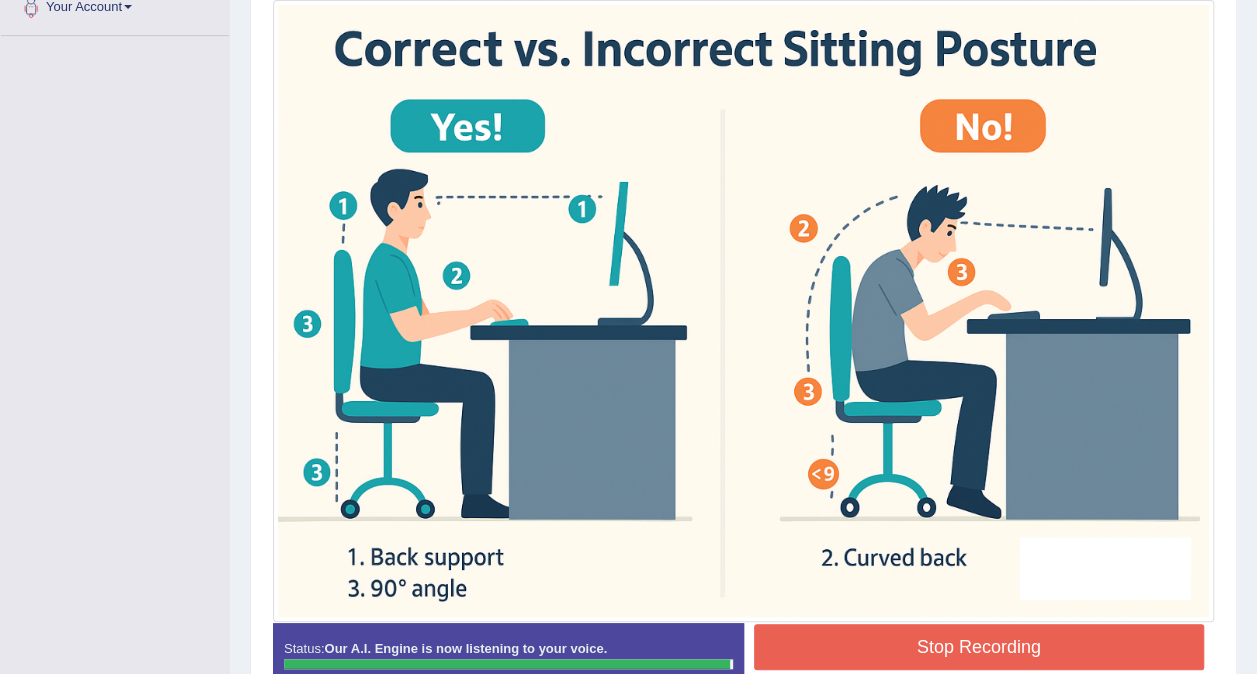 click on "Stop Recording" at bounding box center (979, 647) 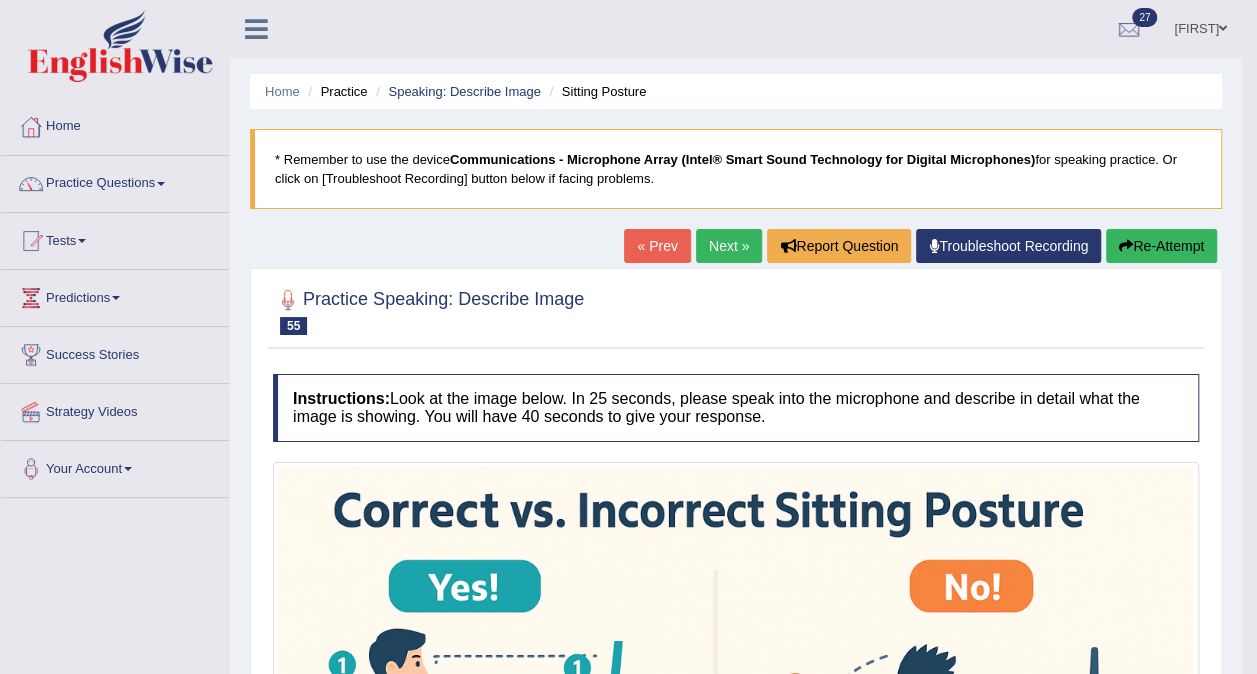 scroll, scrollTop: 0, scrollLeft: 0, axis: both 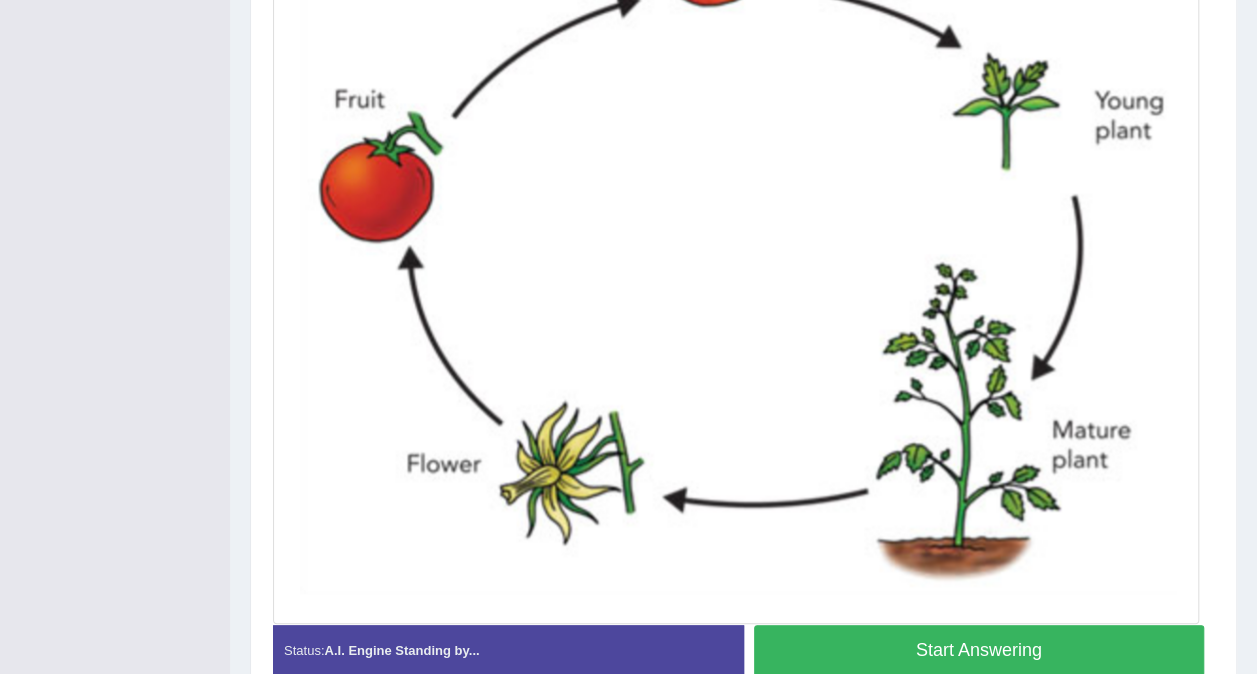 click on "Start Answering" at bounding box center [979, 650] 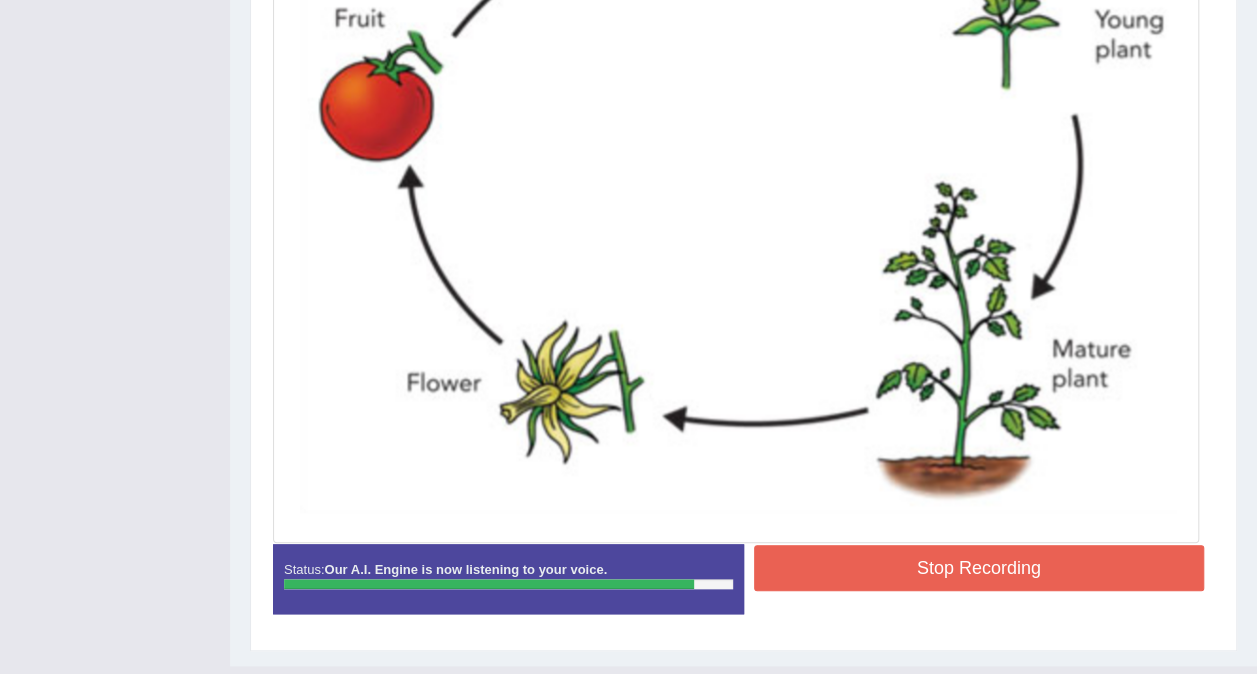 scroll, scrollTop: 808, scrollLeft: 0, axis: vertical 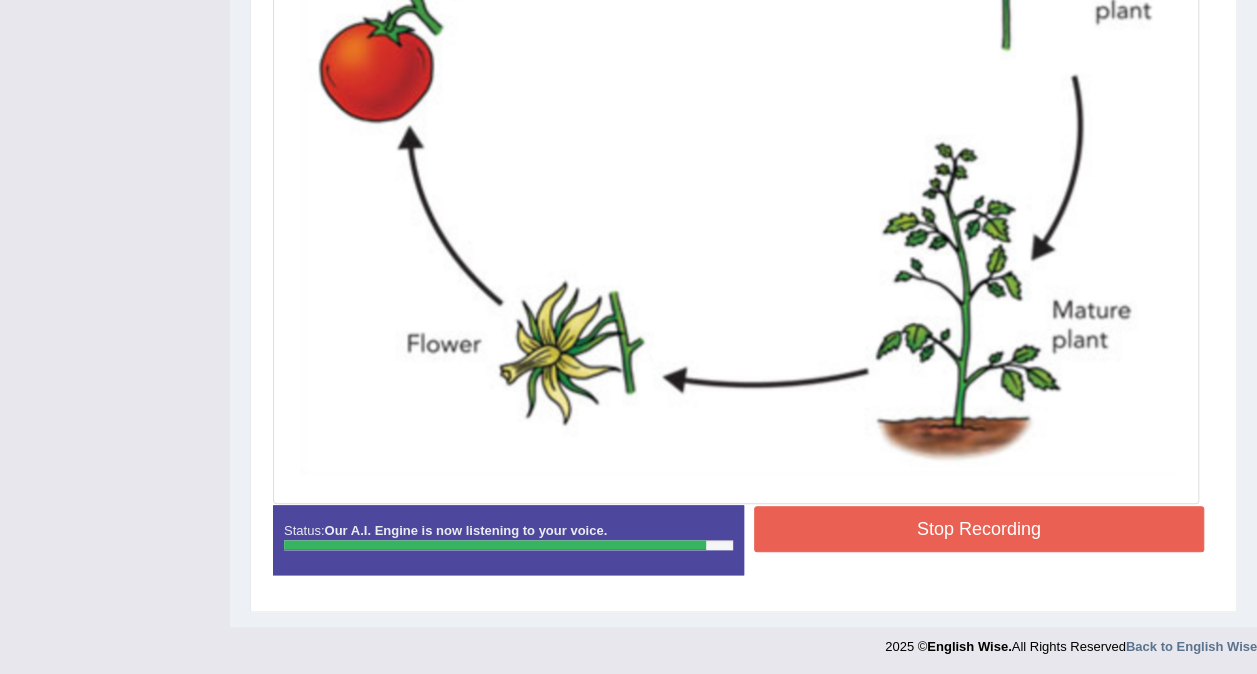 click on "Stop Recording" at bounding box center [979, 529] 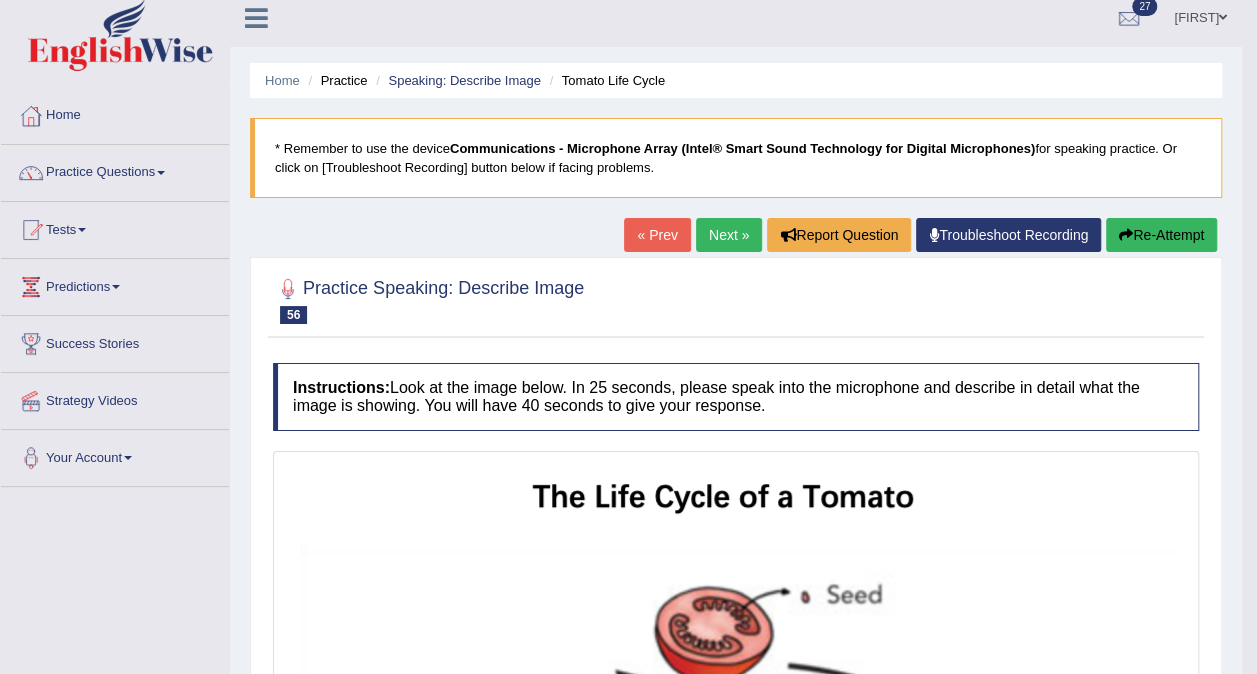 scroll, scrollTop: 0, scrollLeft: 0, axis: both 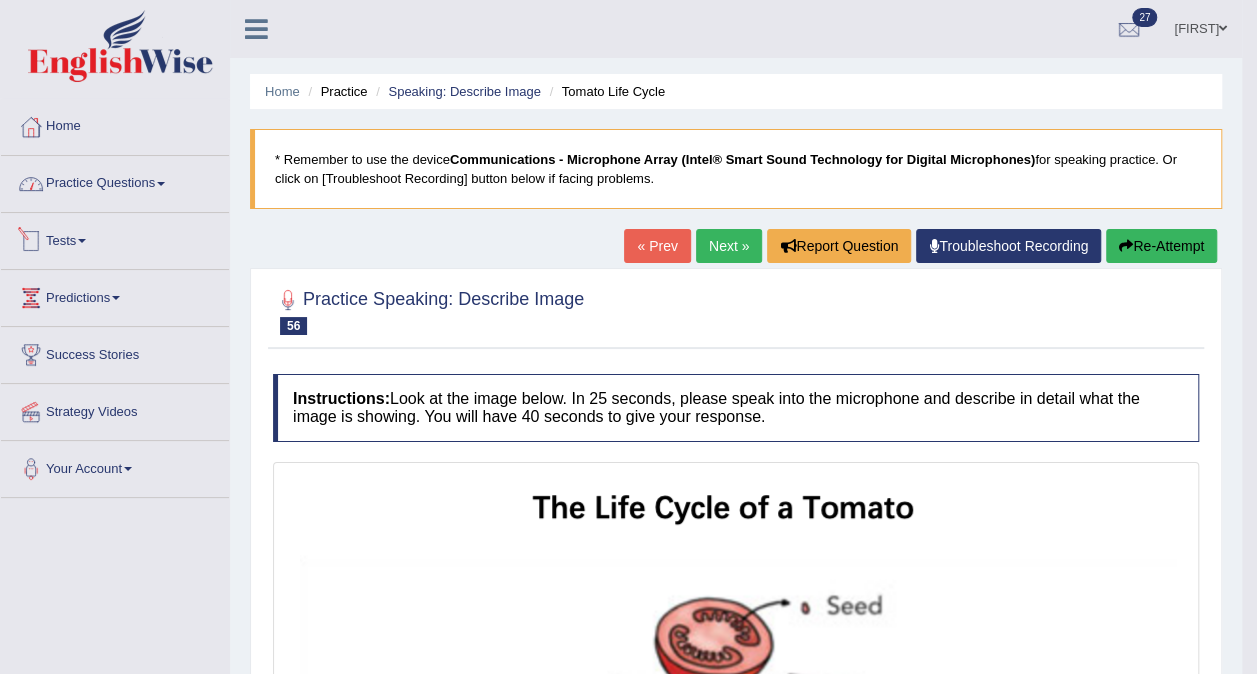 click on "Practice Questions" at bounding box center [115, 181] 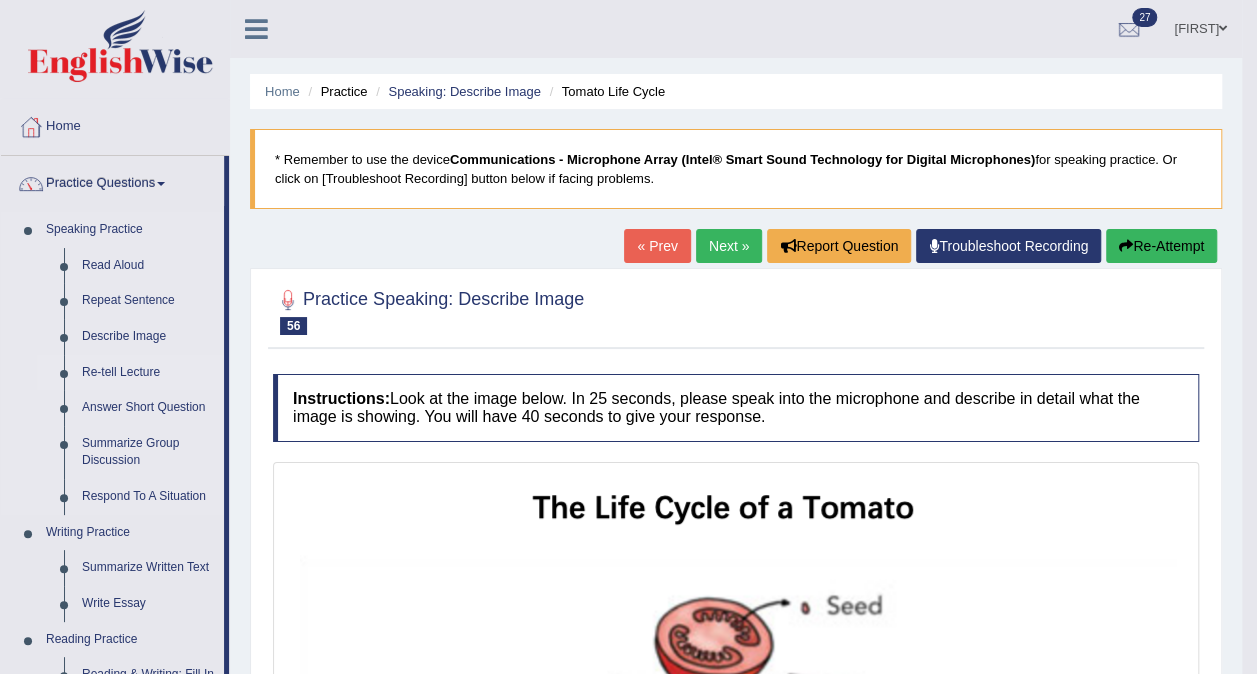 click on "Re-tell Lecture" at bounding box center [148, 373] 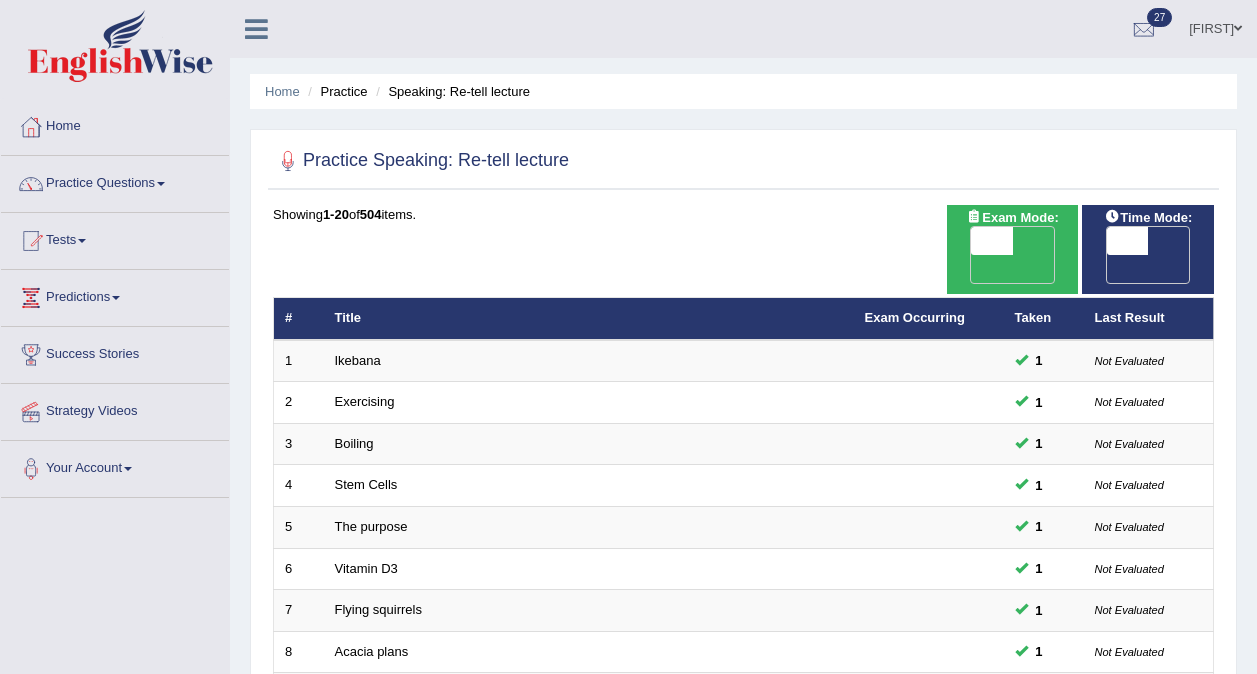 scroll, scrollTop: 0, scrollLeft: 0, axis: both 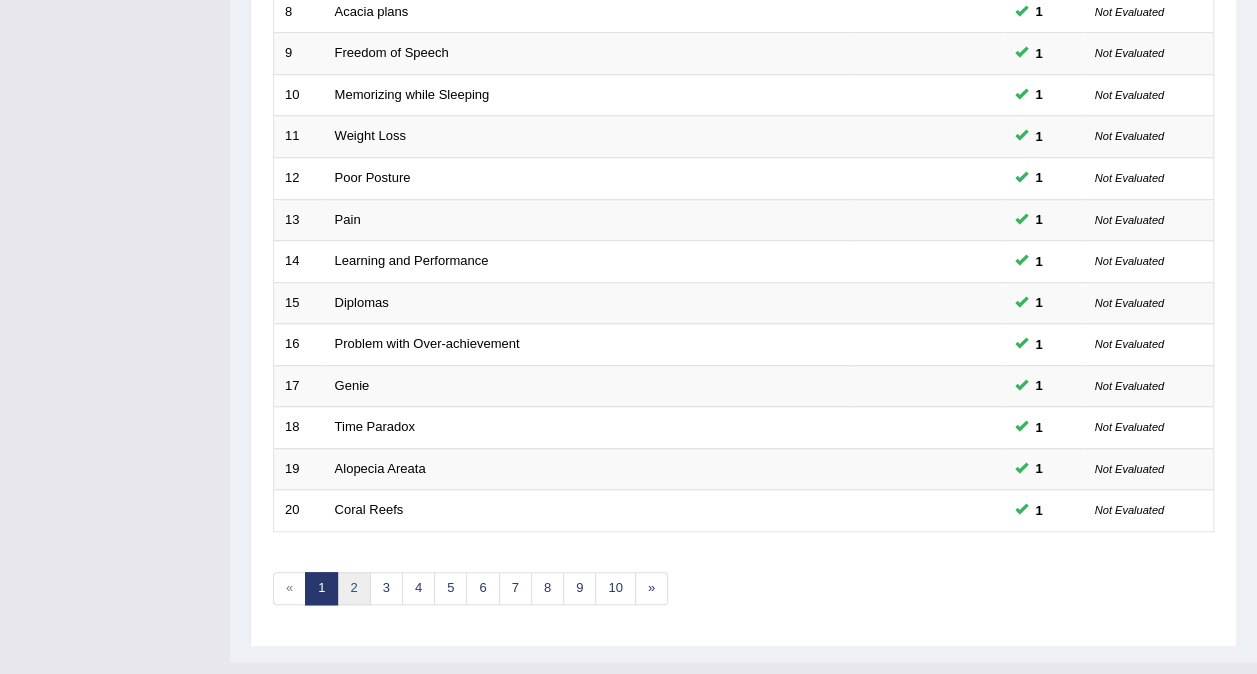 click on "2" at bounding box center [353, 588] 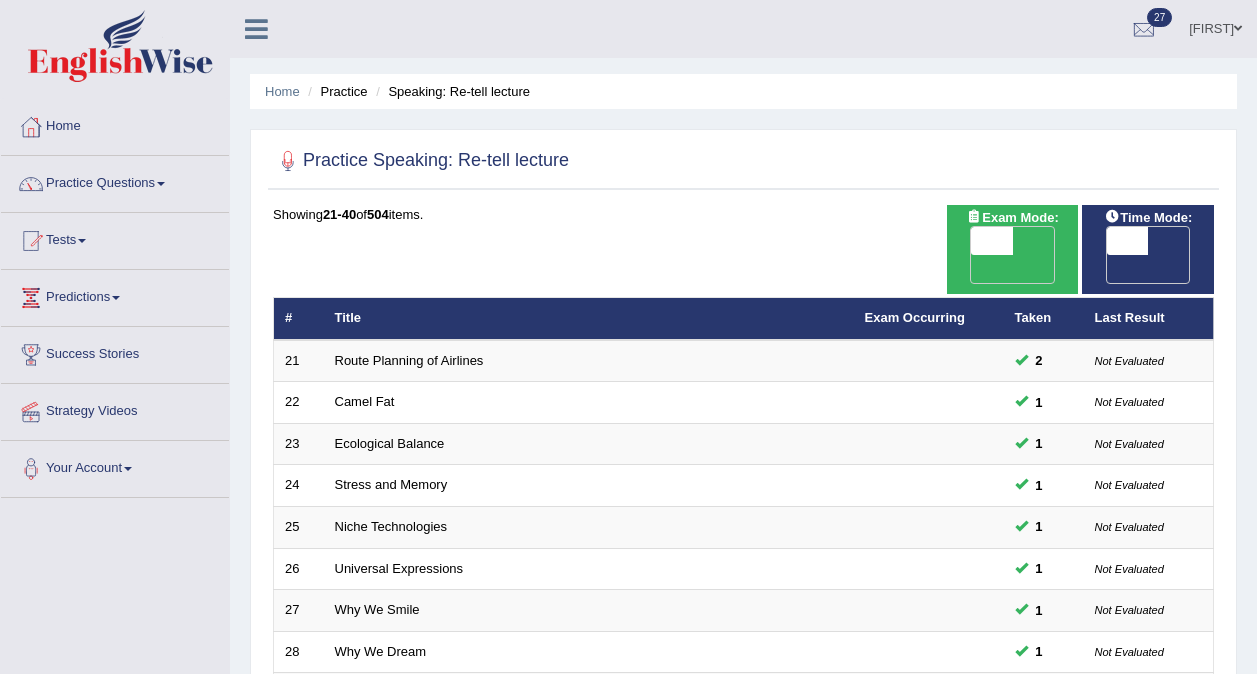 scroll, scrollTop: 0, scrollLeft: 0, axis: both 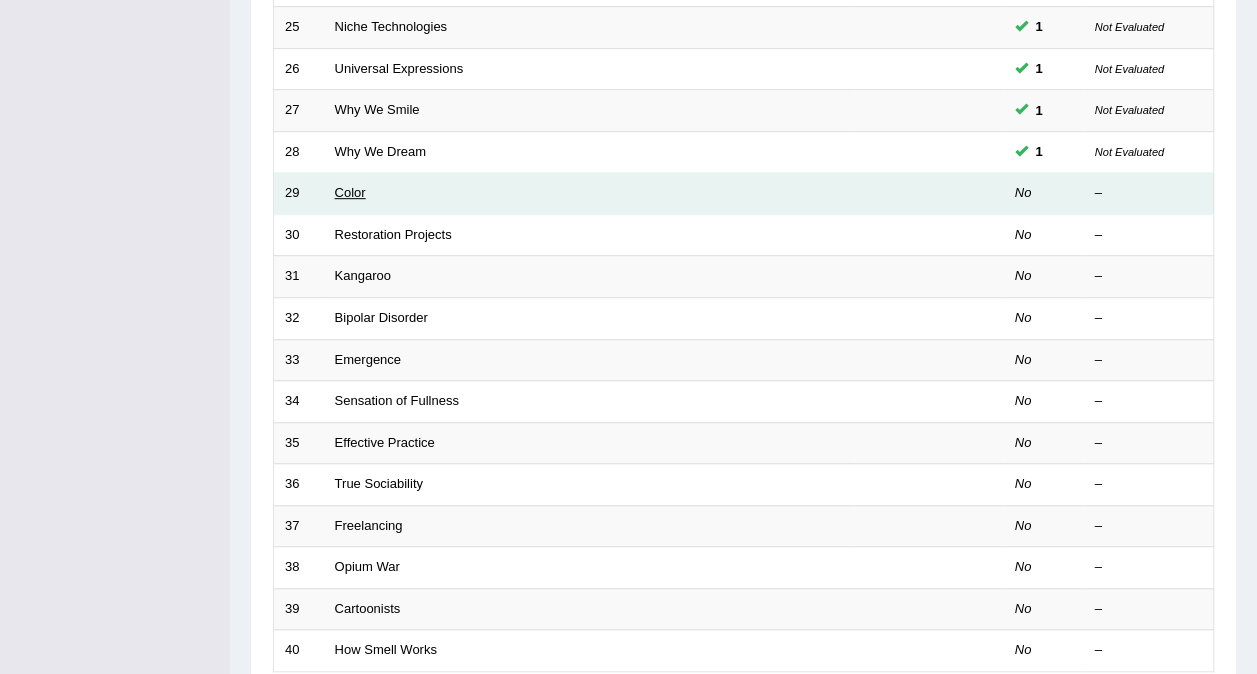 click on "Color" at bounding box center [350, 192] 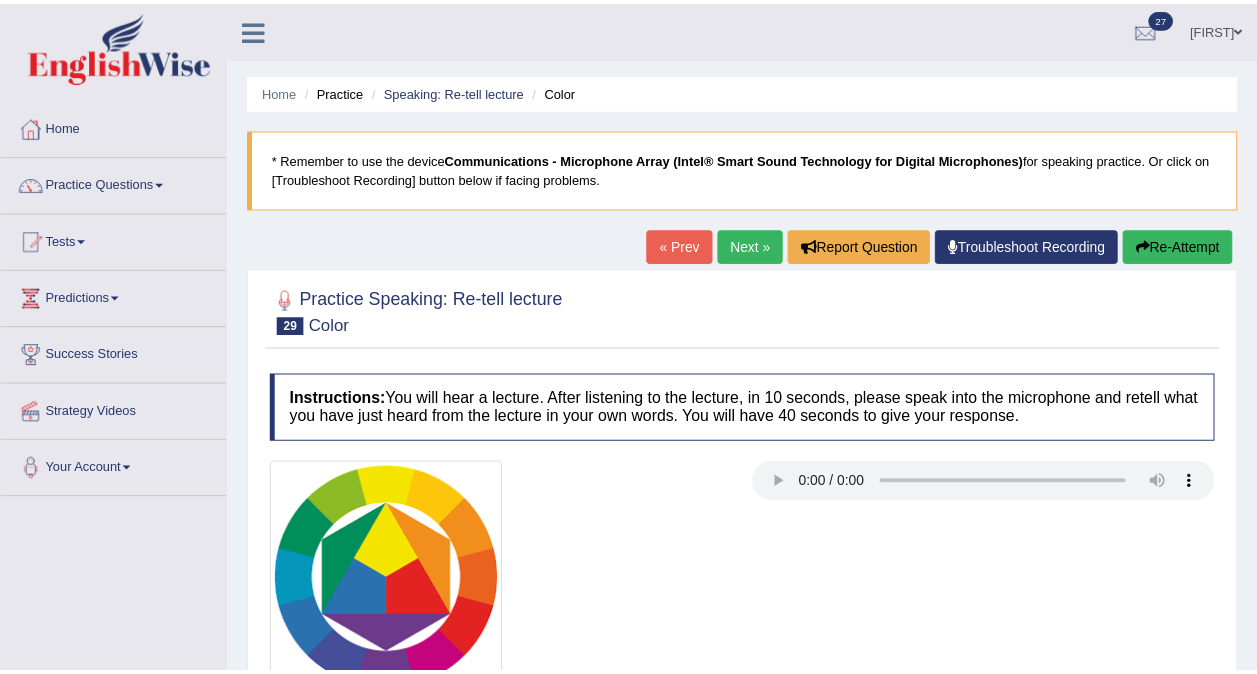 scroll, scrollTop: 0, scrollLeft: 0, axis: both 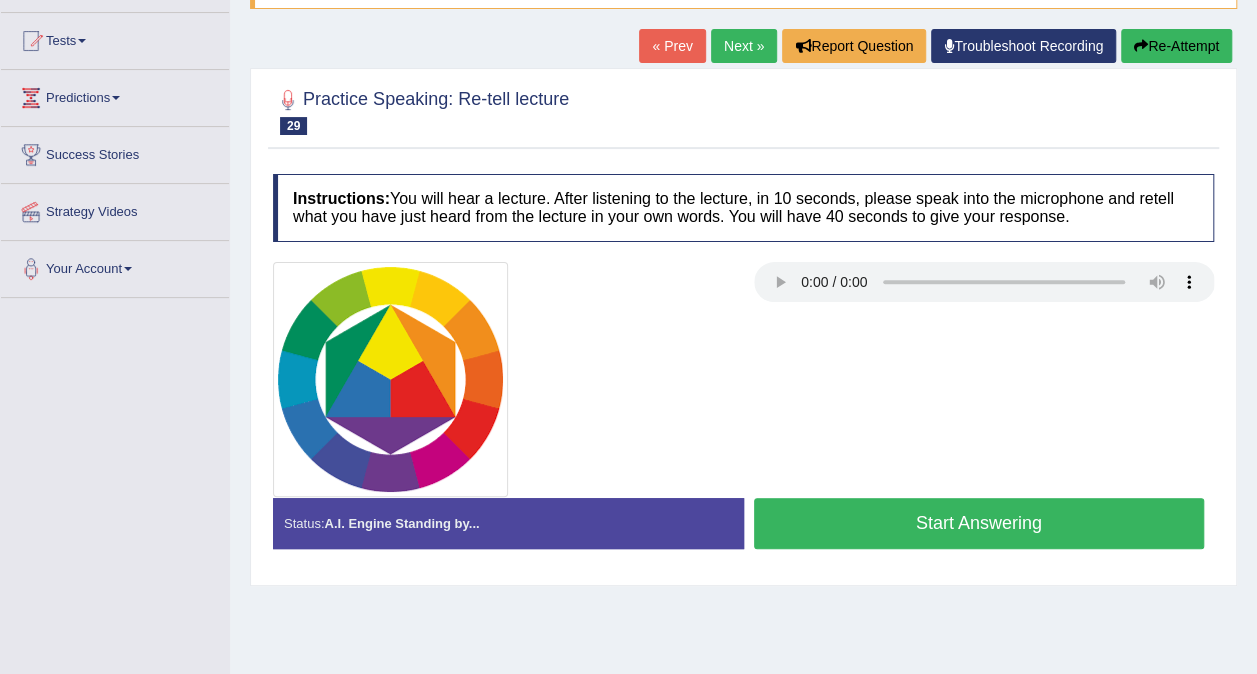 click on "Start Answering" at bounding box center [979, 523] 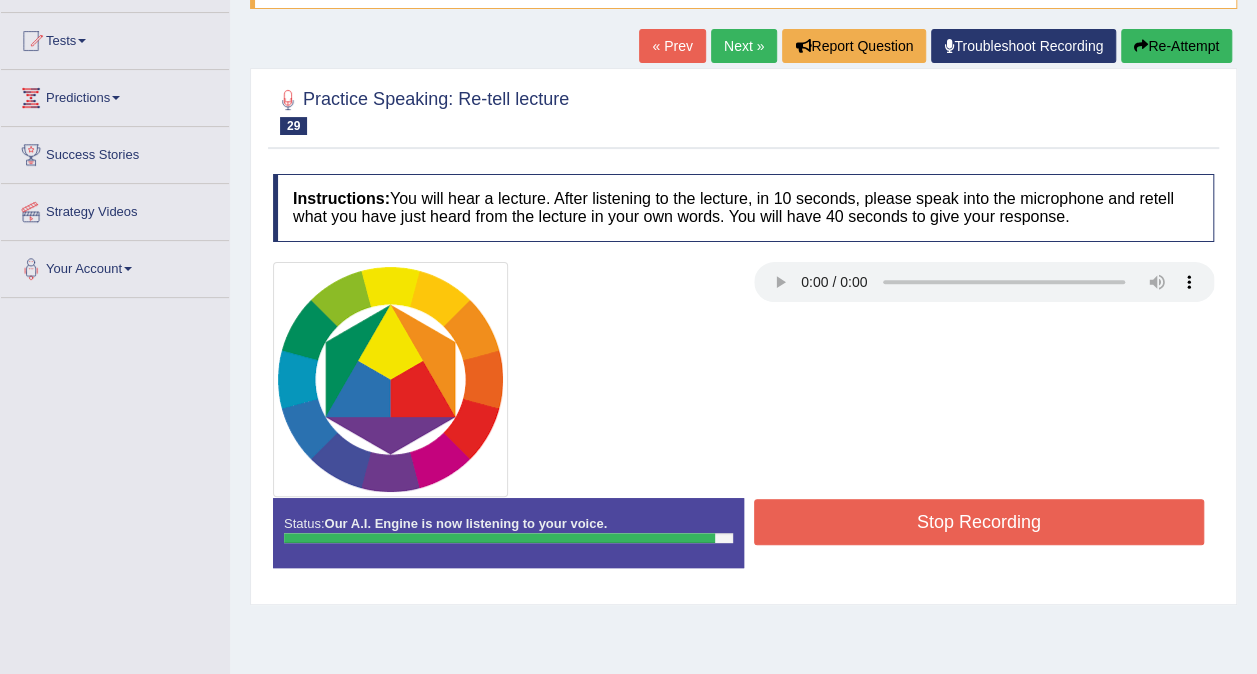 click on "Stop Recording" at bounding box center (979, 522) 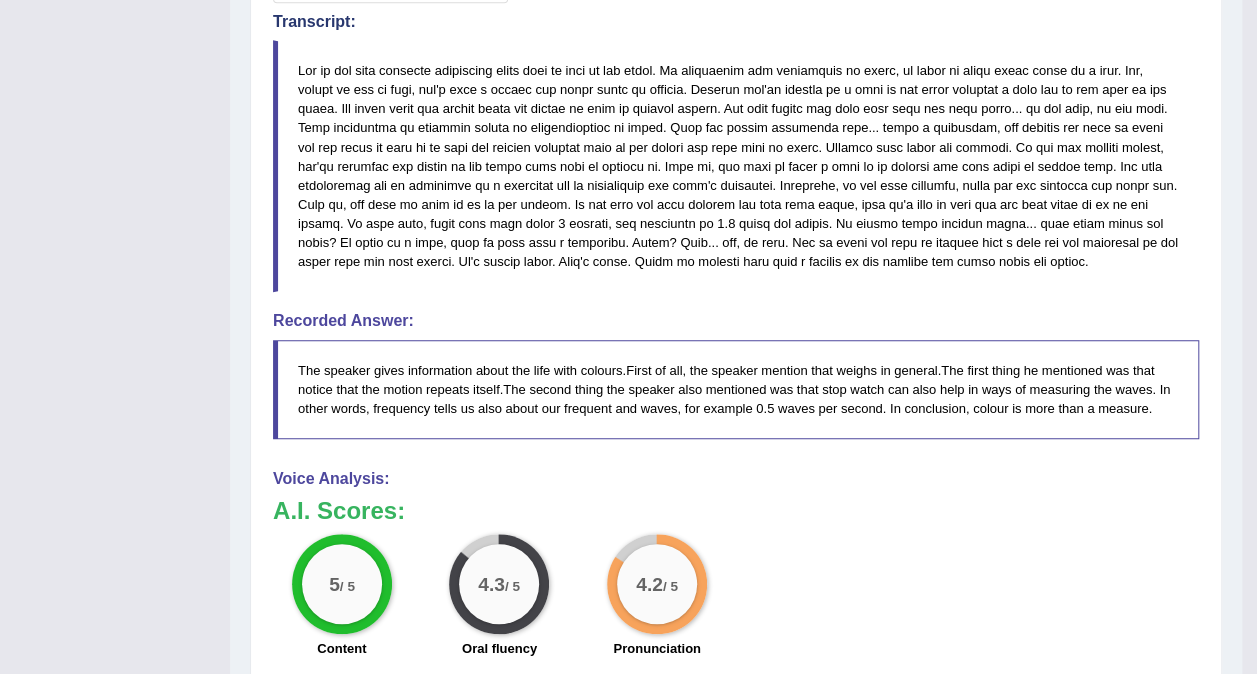 scroll, scrollTop: 1052, scrollLeft: 0, axis: vertical 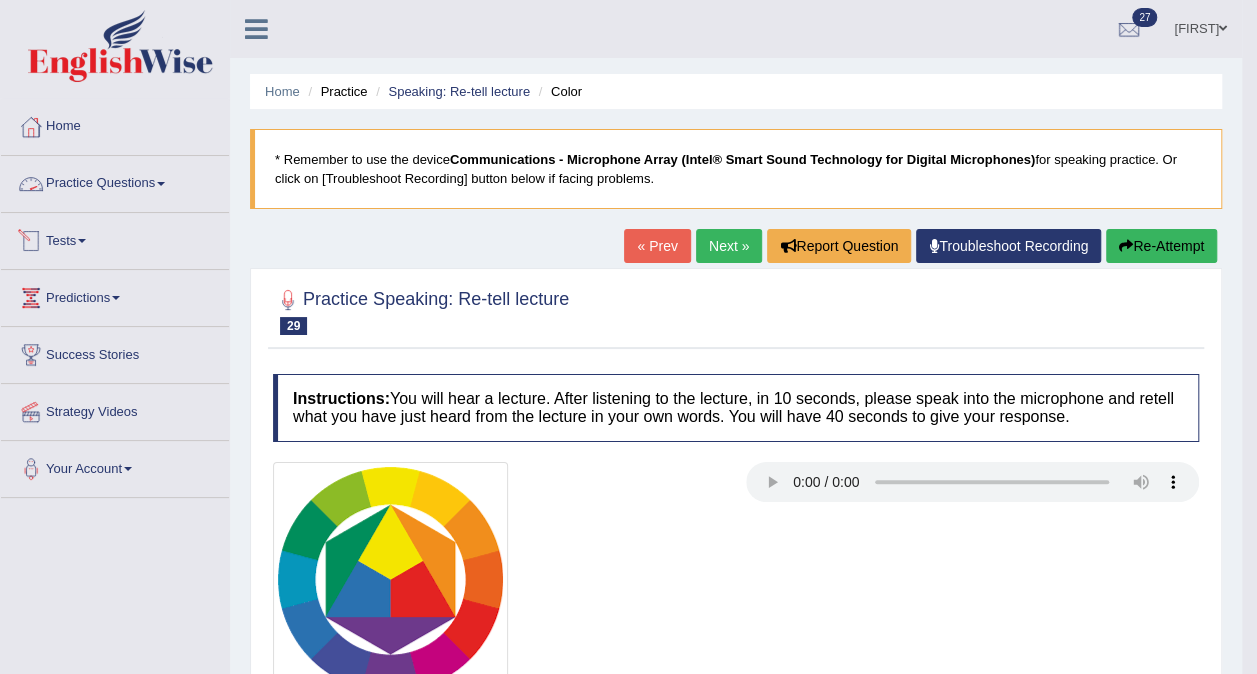 click on "Practice Questions" at bounding box center (115, 181) 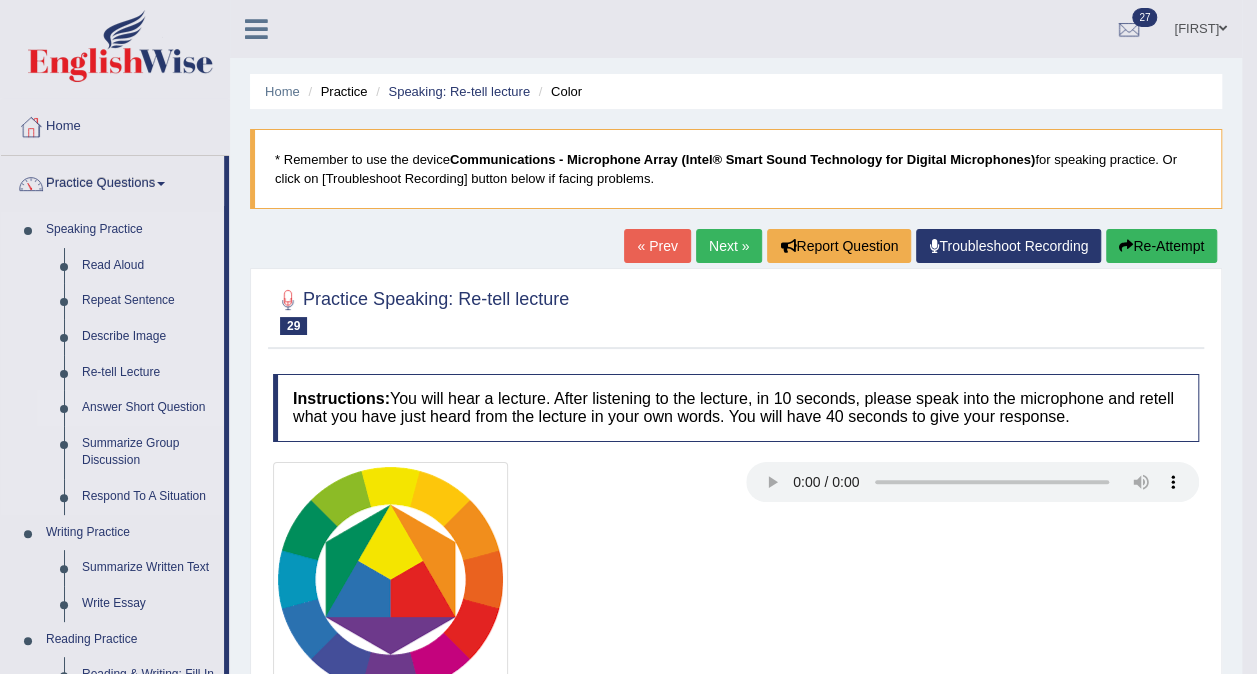 click on "Answer Short Question" at bounding box center [148, 408] 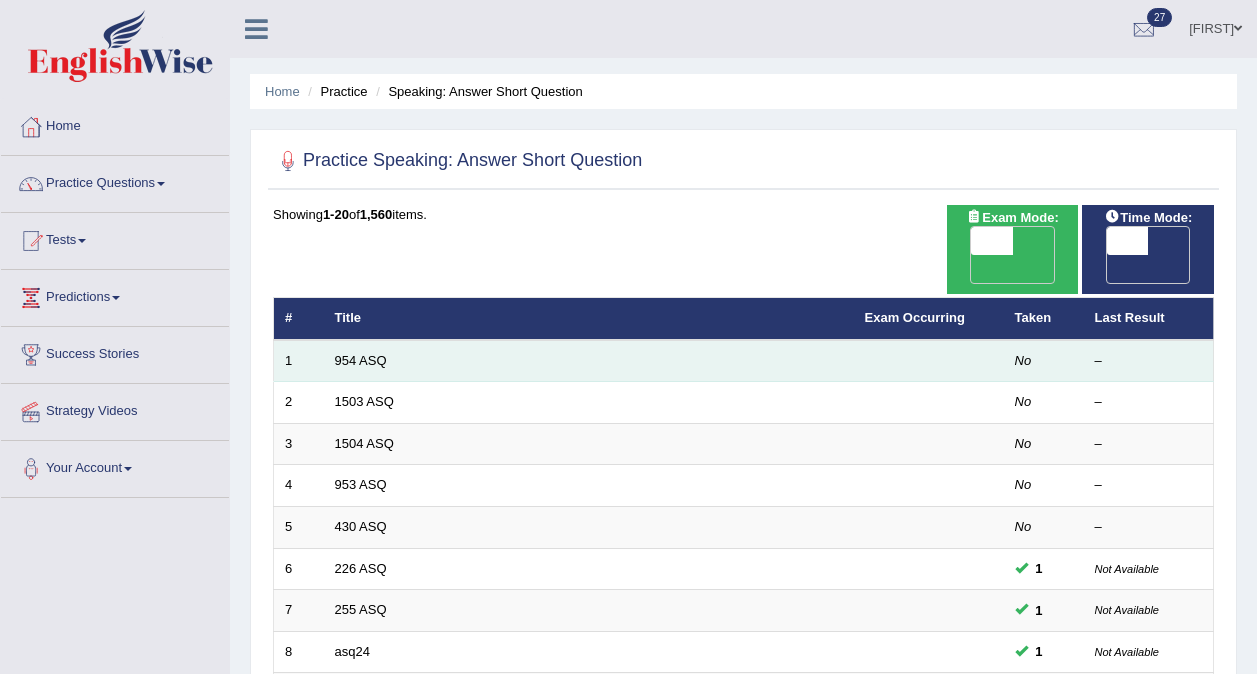 scroll, scrollTop: 0, scrollLeft: 0, axis: both 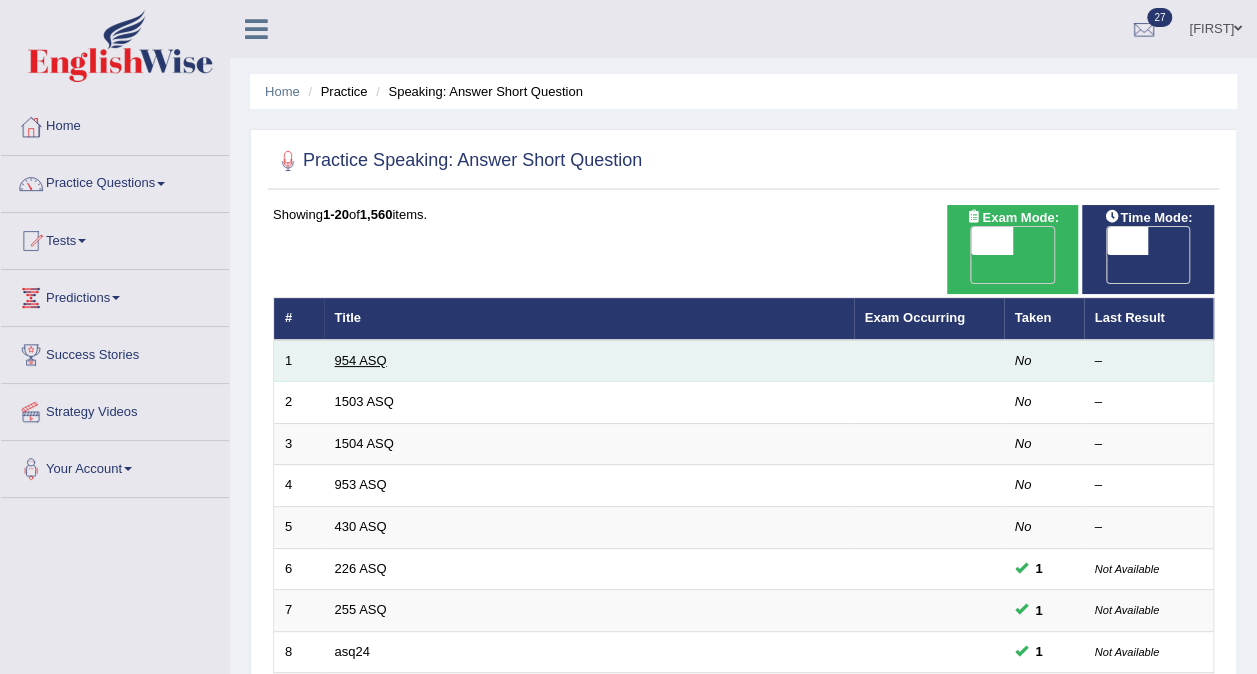 click on "954 ASQ" at bounding box center (361, 360) 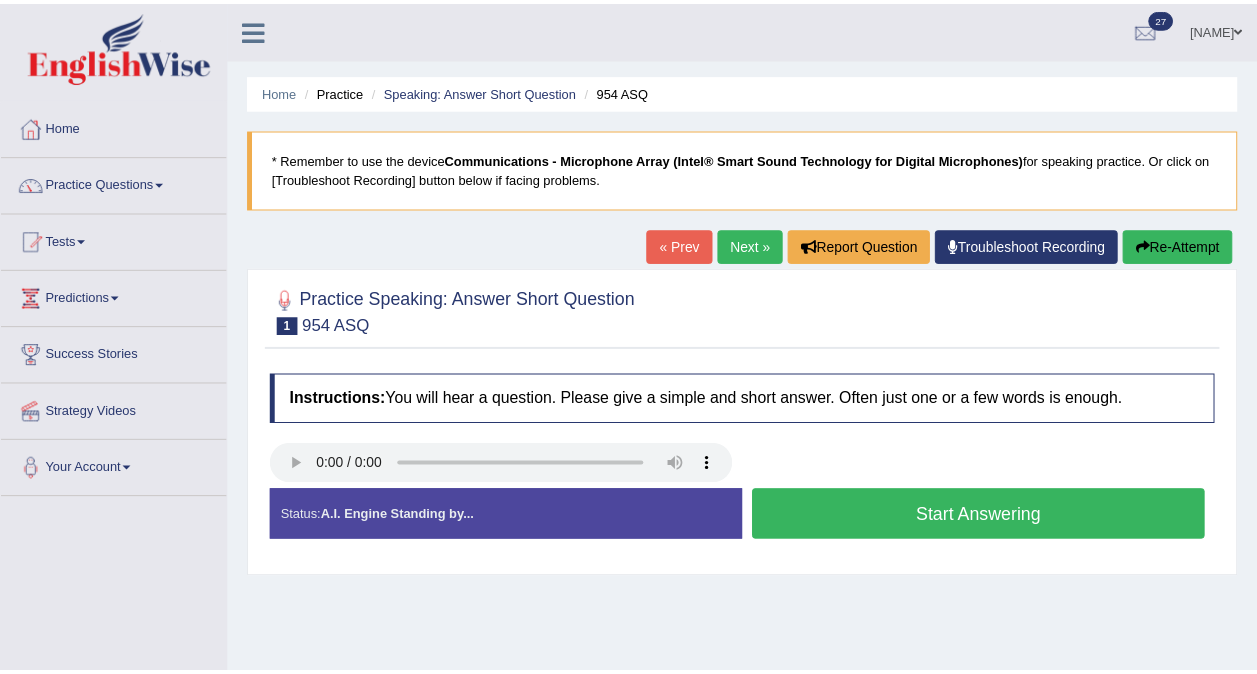 scroll, scrollTop: 0, scrollLeft: 0, axis: both 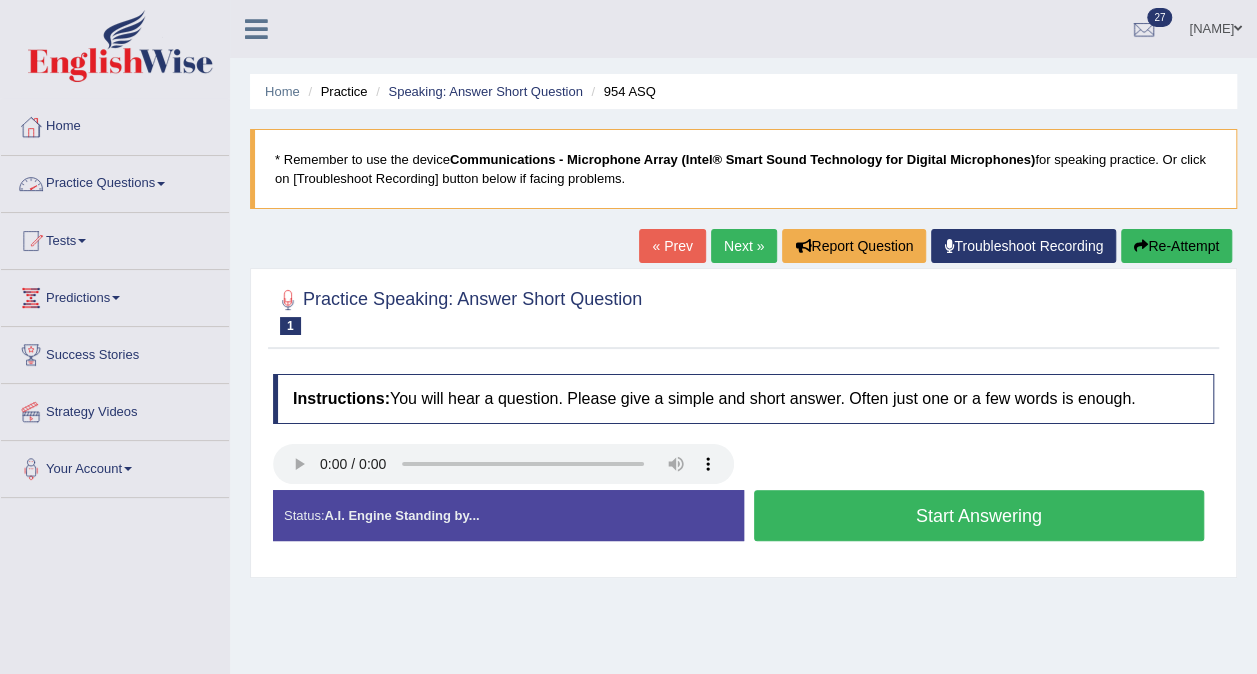 click on "Practice Questions" at bounding box center (115, 181) 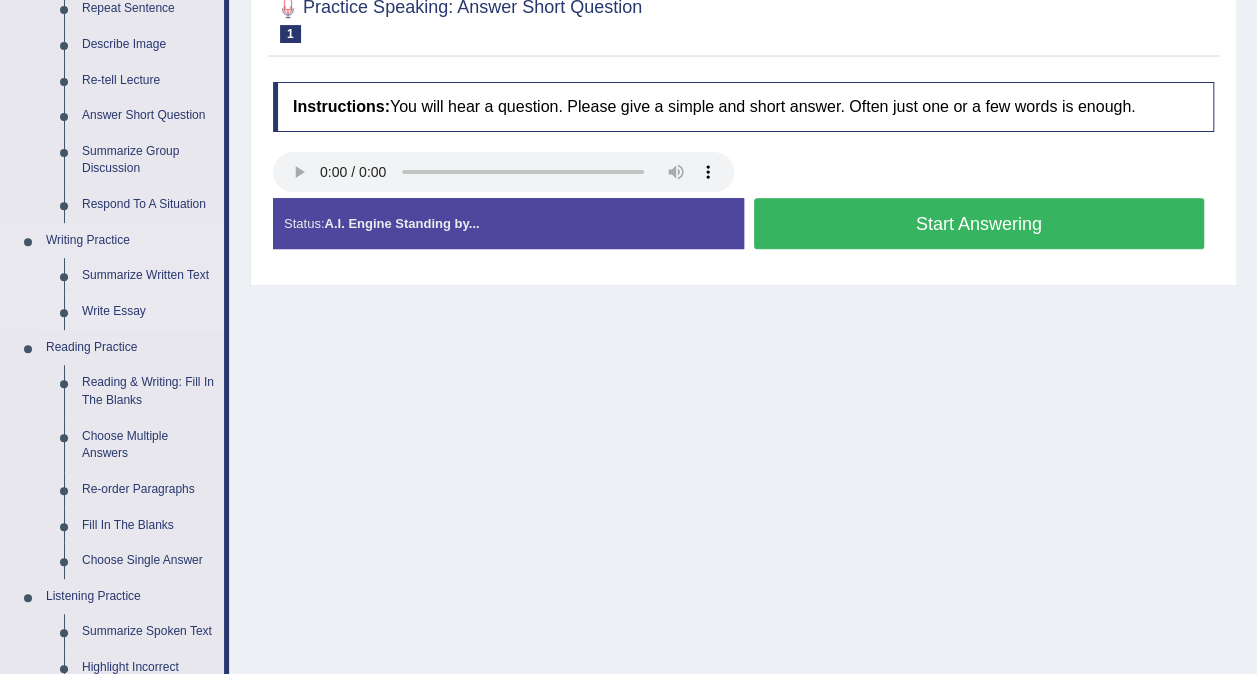 scroll, scrollTop: 400, scrollLeft: 0, axis: vertical 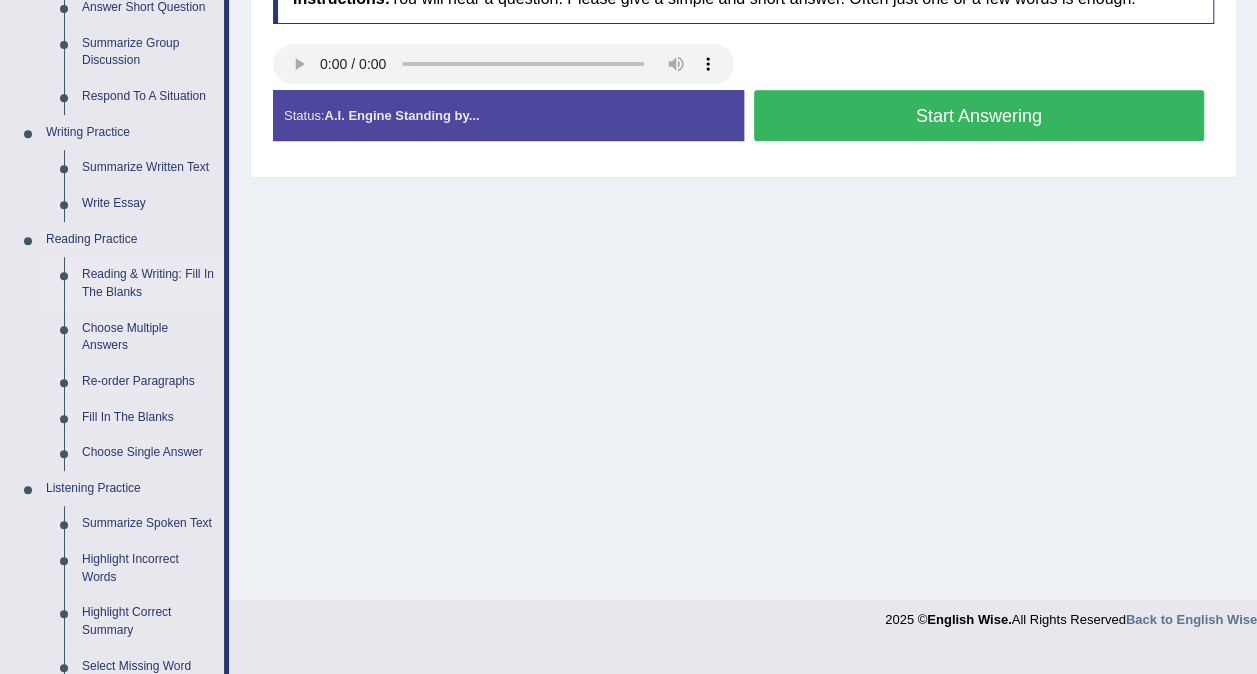 click on "Reading & Writing: Fill In The Blanks" at bounding box center [148, 283] 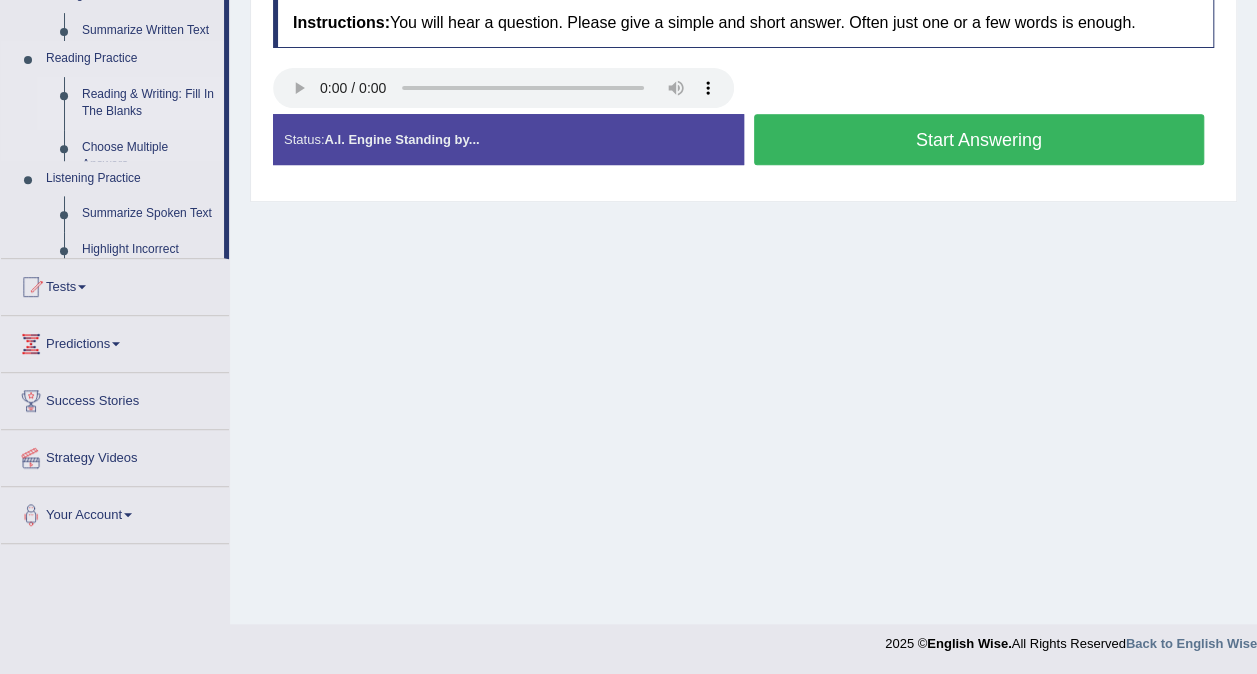 scroll, scrollTop: 376, scrollLeft: 0, axis: vertical 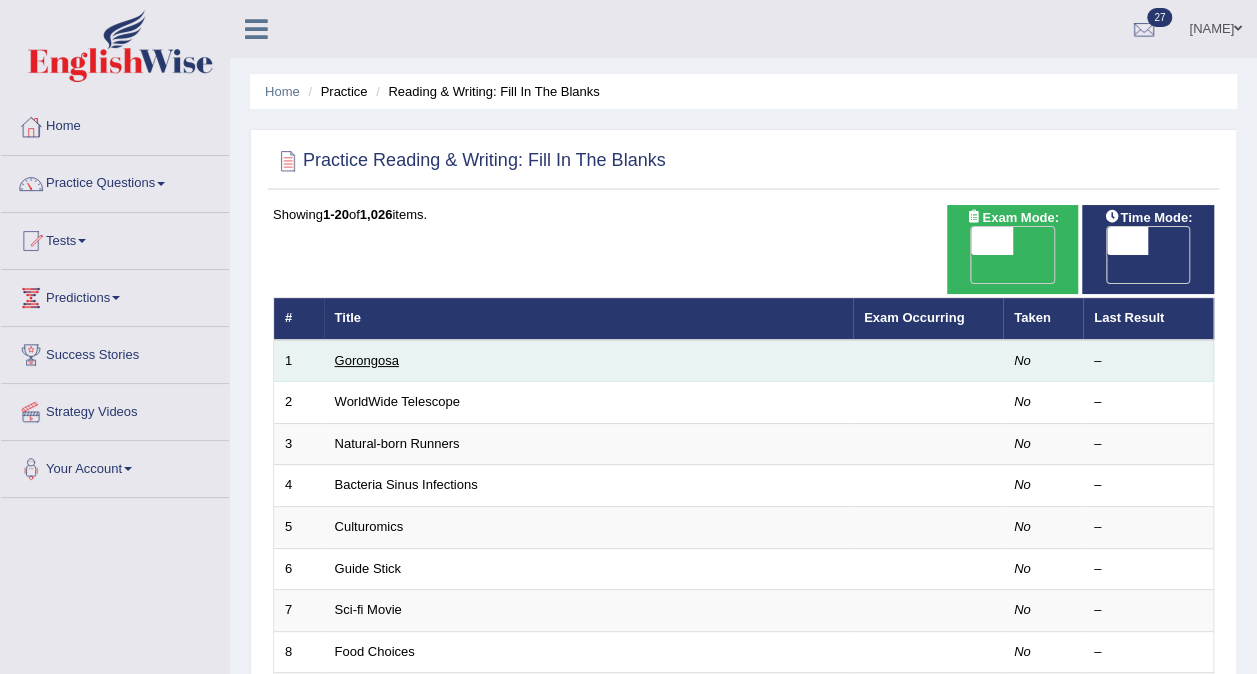click on "Gorongosa" at bounding box center [367, 360] 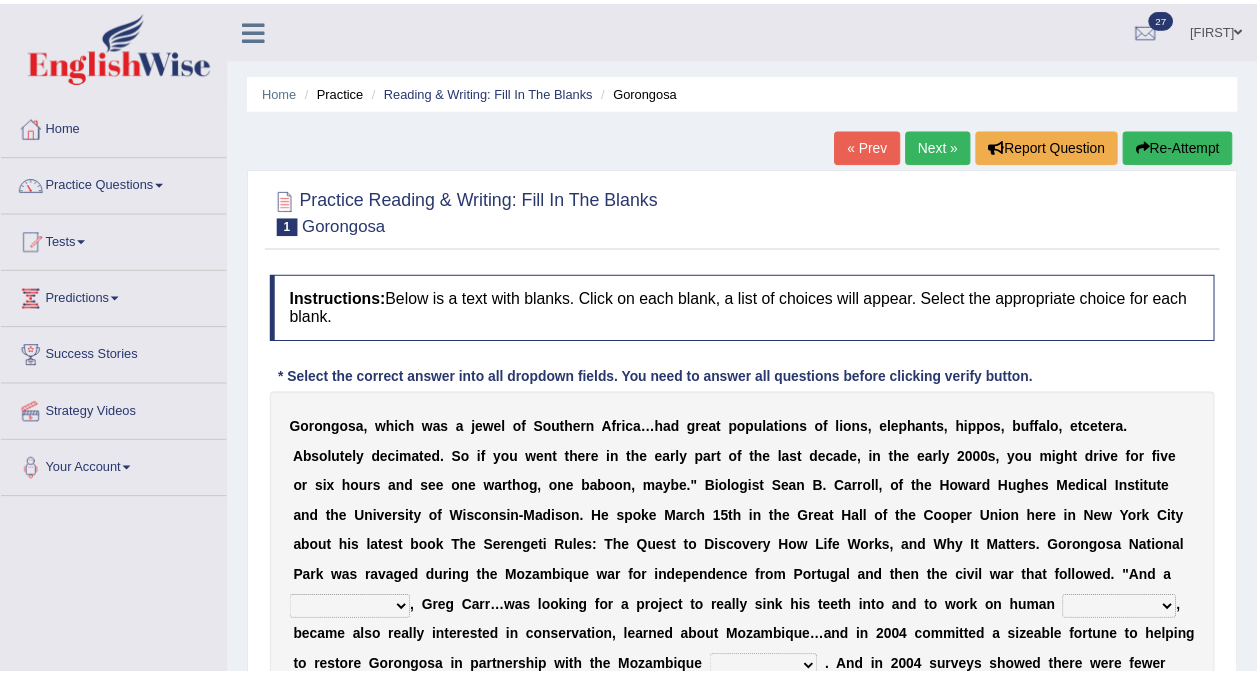 scroll, scrollTop: 0, scrollLeft: 0, axis: both 